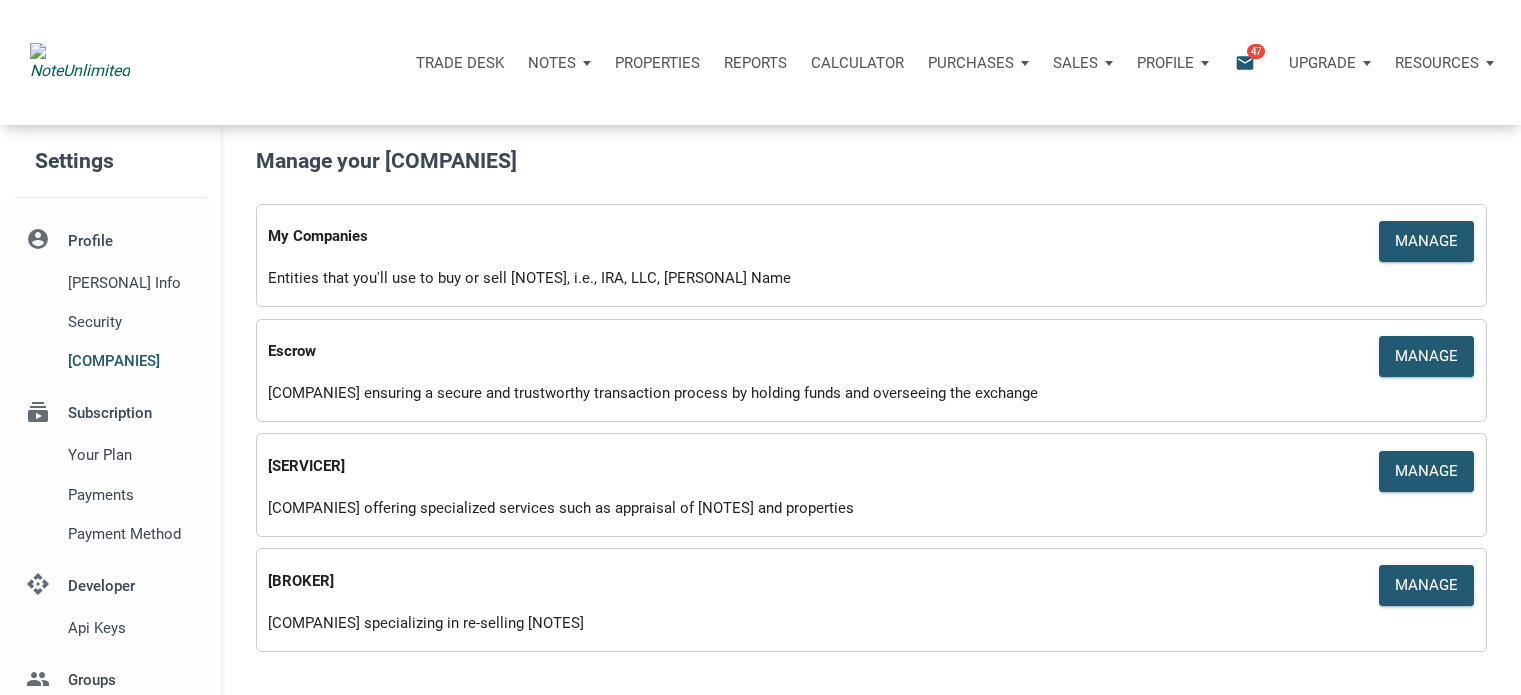 scroll, scrollTop: 0, scrollLeft: 0, axis: both 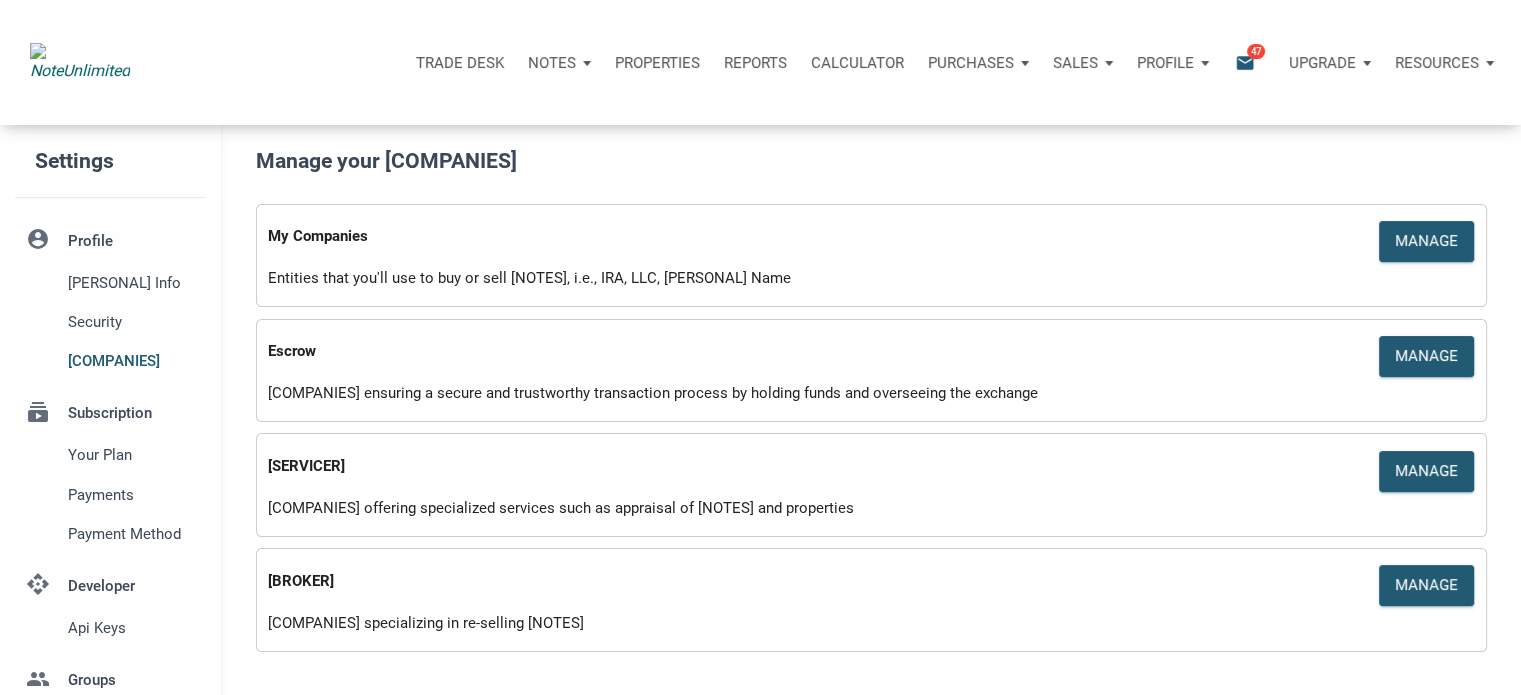click on "Notes" at bounding box center (552, 63) 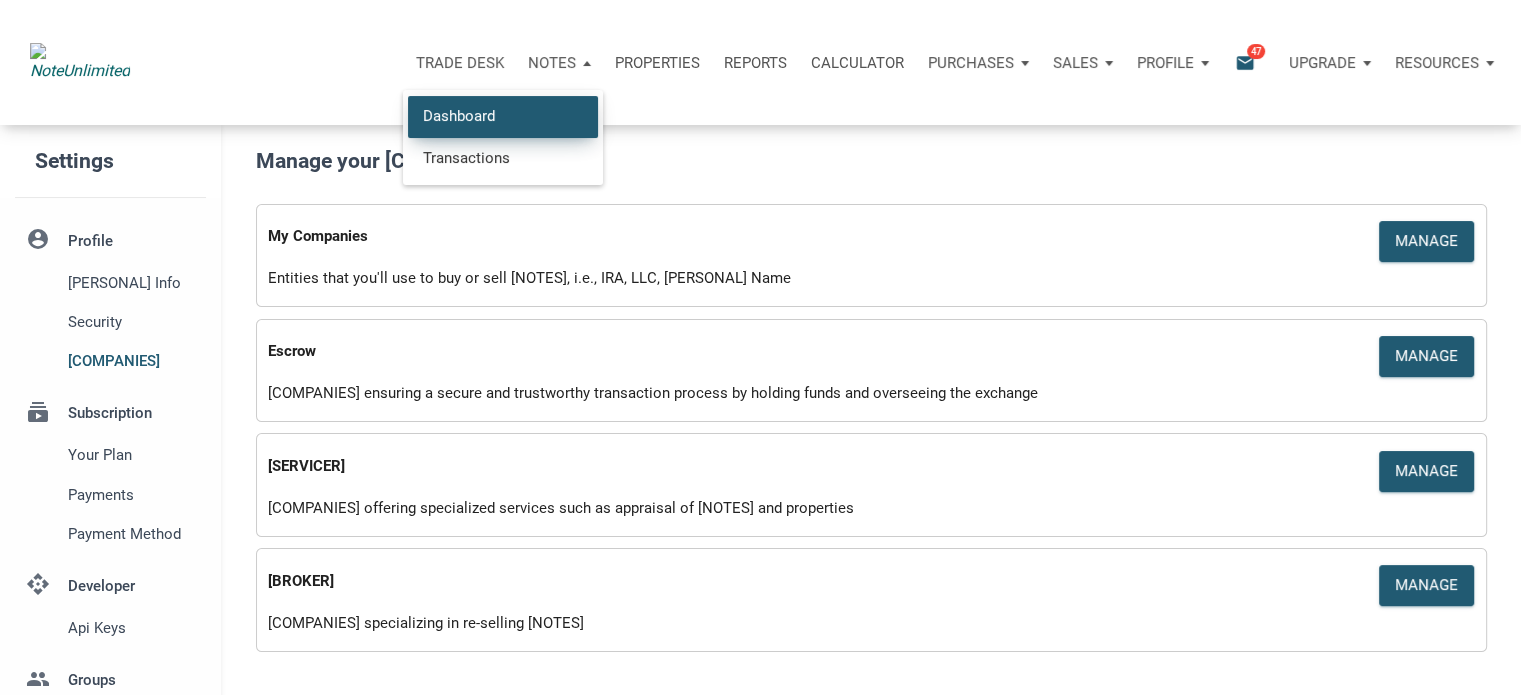 click on "Dashboard" at bounding box center [503, 116] 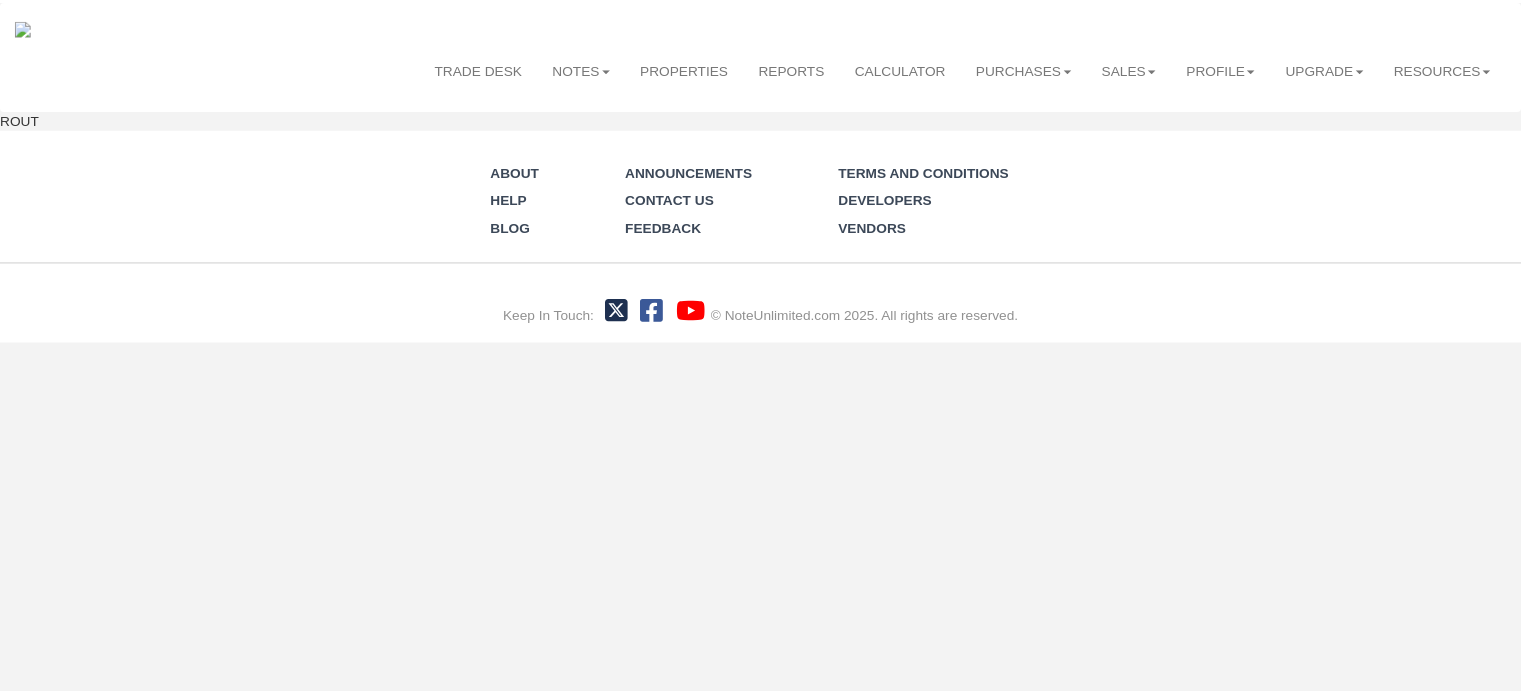scroll, scrollTop: 0, scrollLeft: 0, axis: both 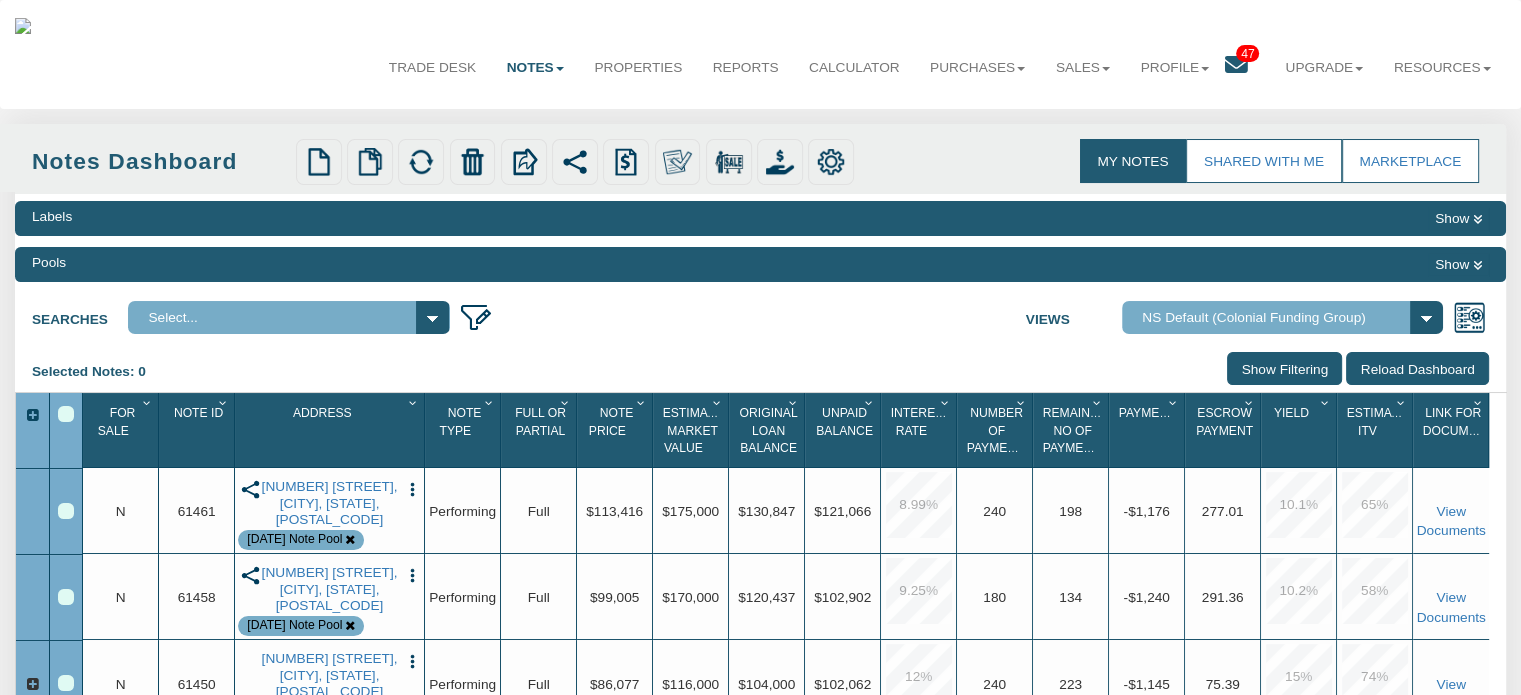 click on "Show Filtering" at bounding box center (1284, 368) 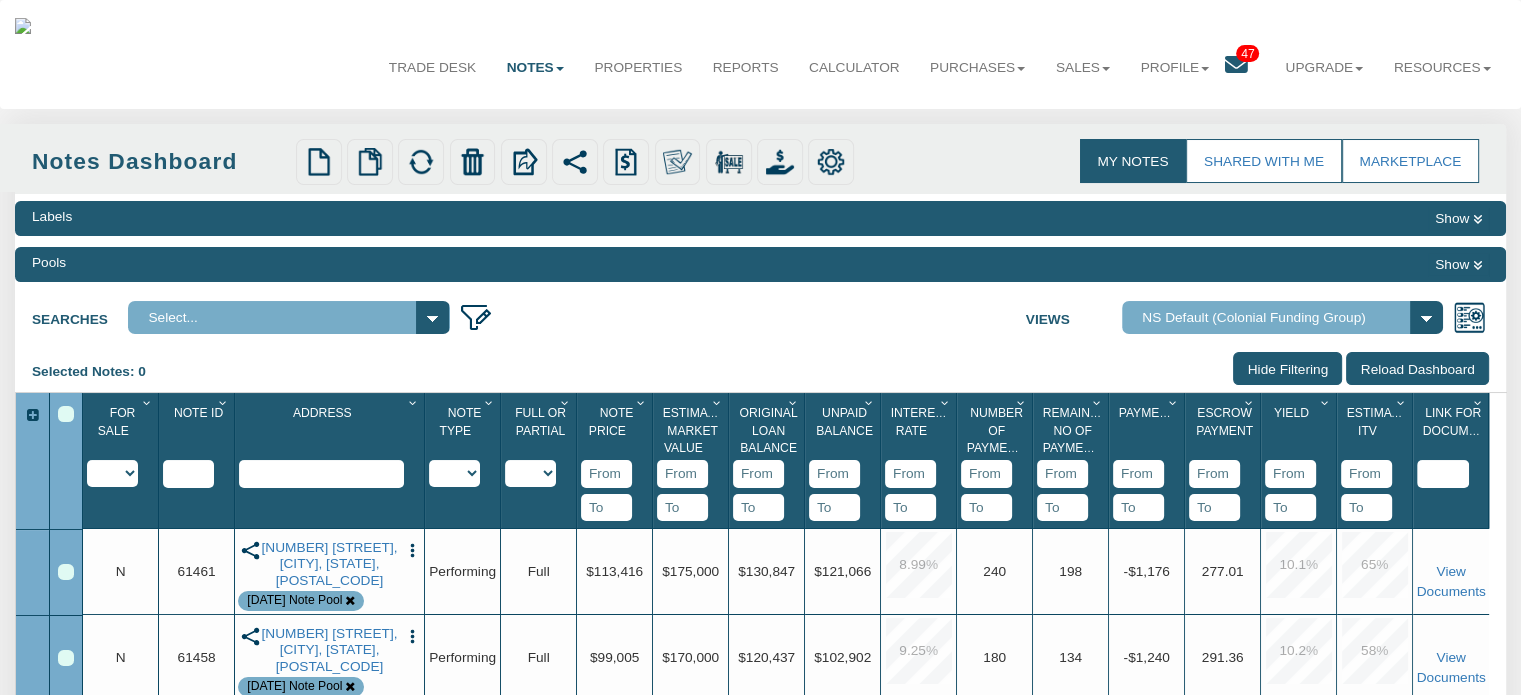 click on "Show" at bounding box center [1458, 219] 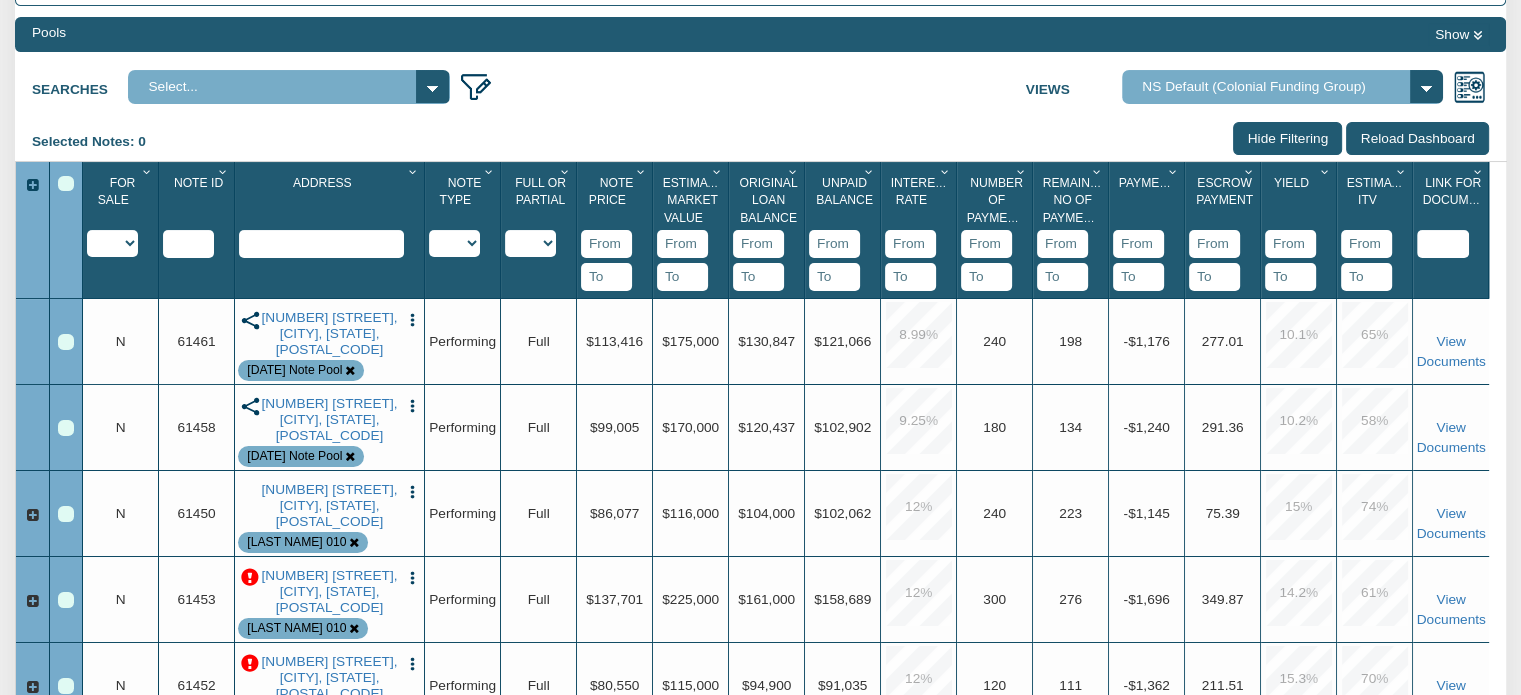 scroll, scrollTop: 0, scrollLeft: 0, axis: both 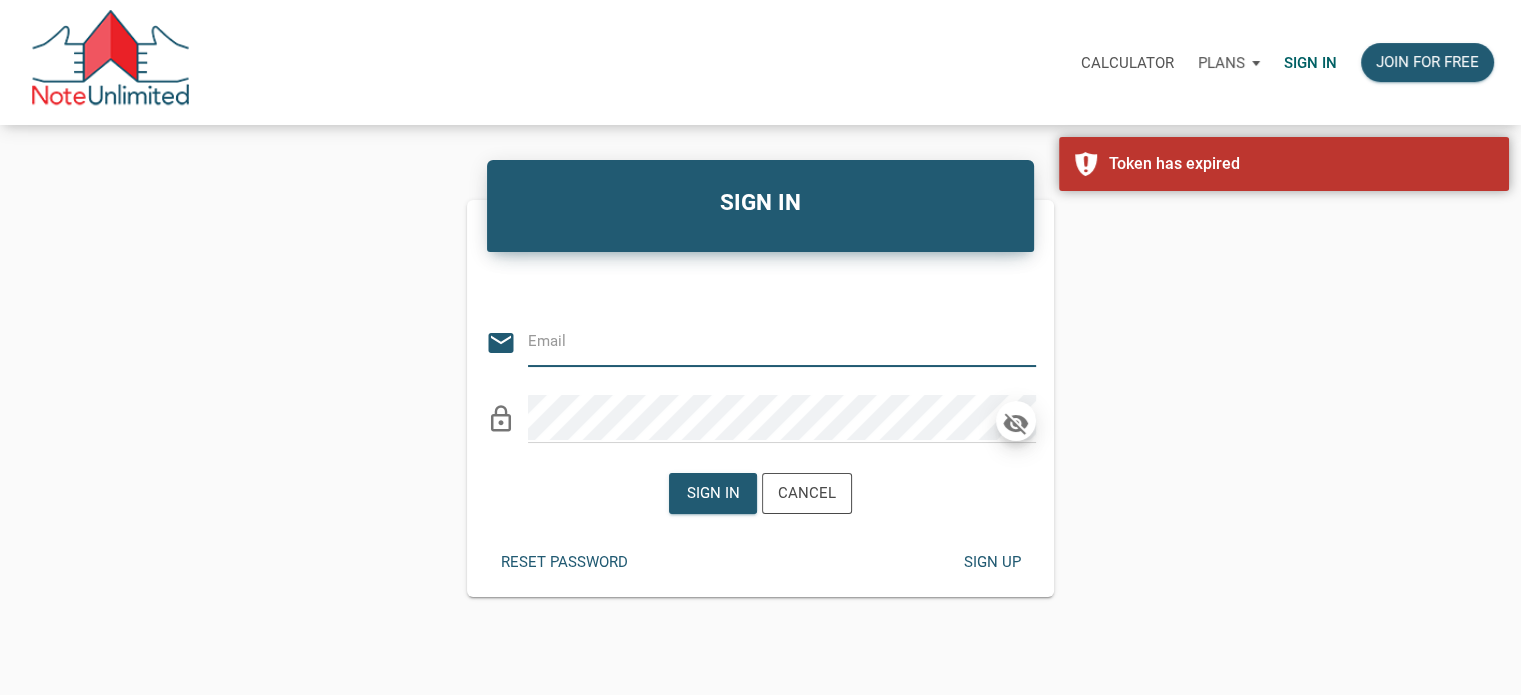 type on "Notes@colonialfundinggroup.com" 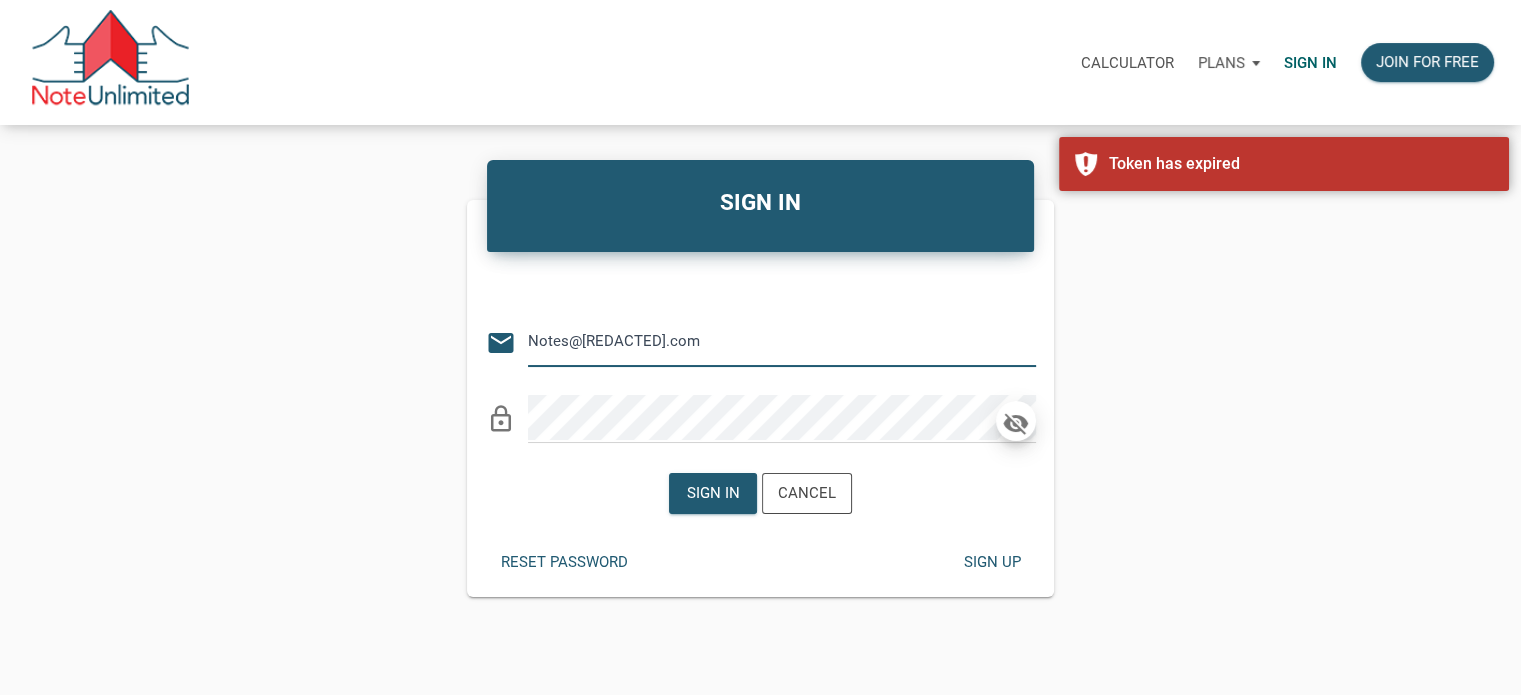 click at bounding box center [1016, 424] 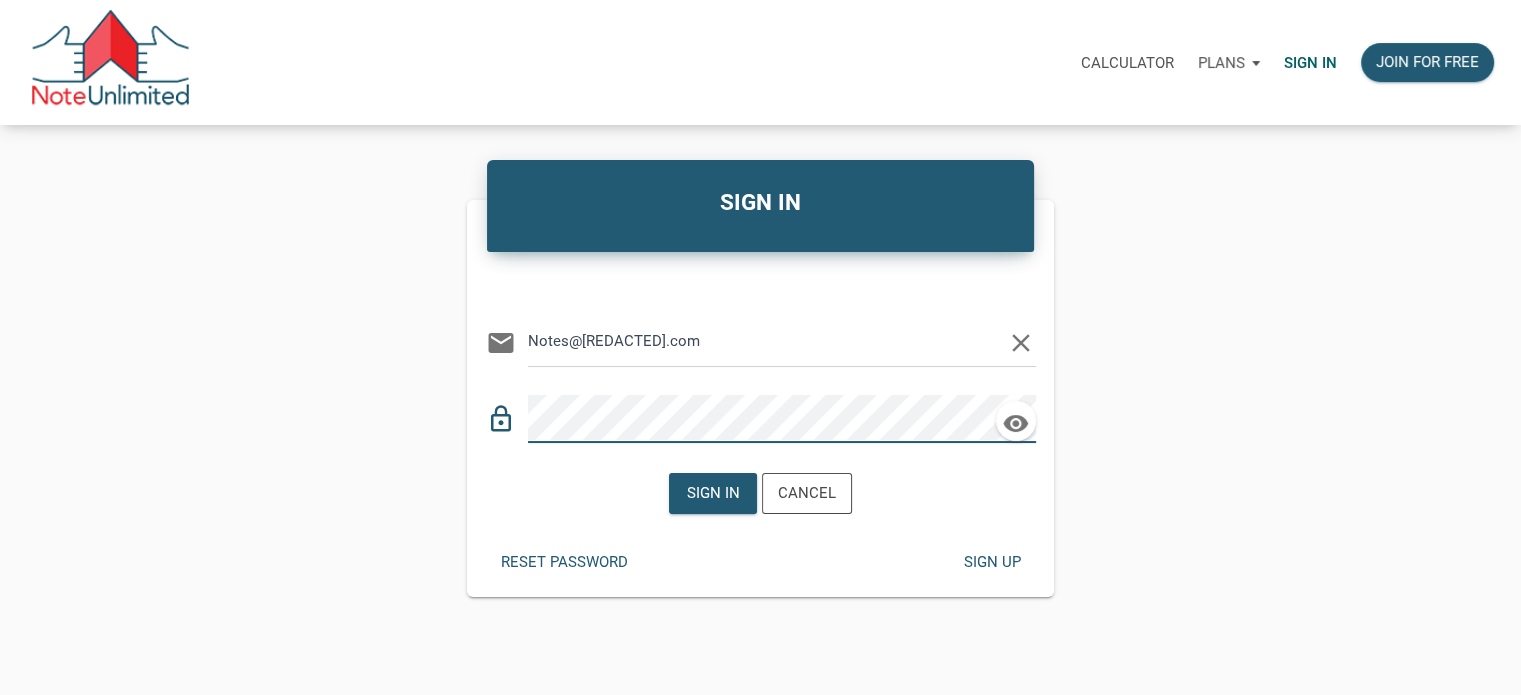 click on "Or Be Classical email Notes@colonialfundinggroup.com clear       lock_outline" at bounding box center [761, 355] 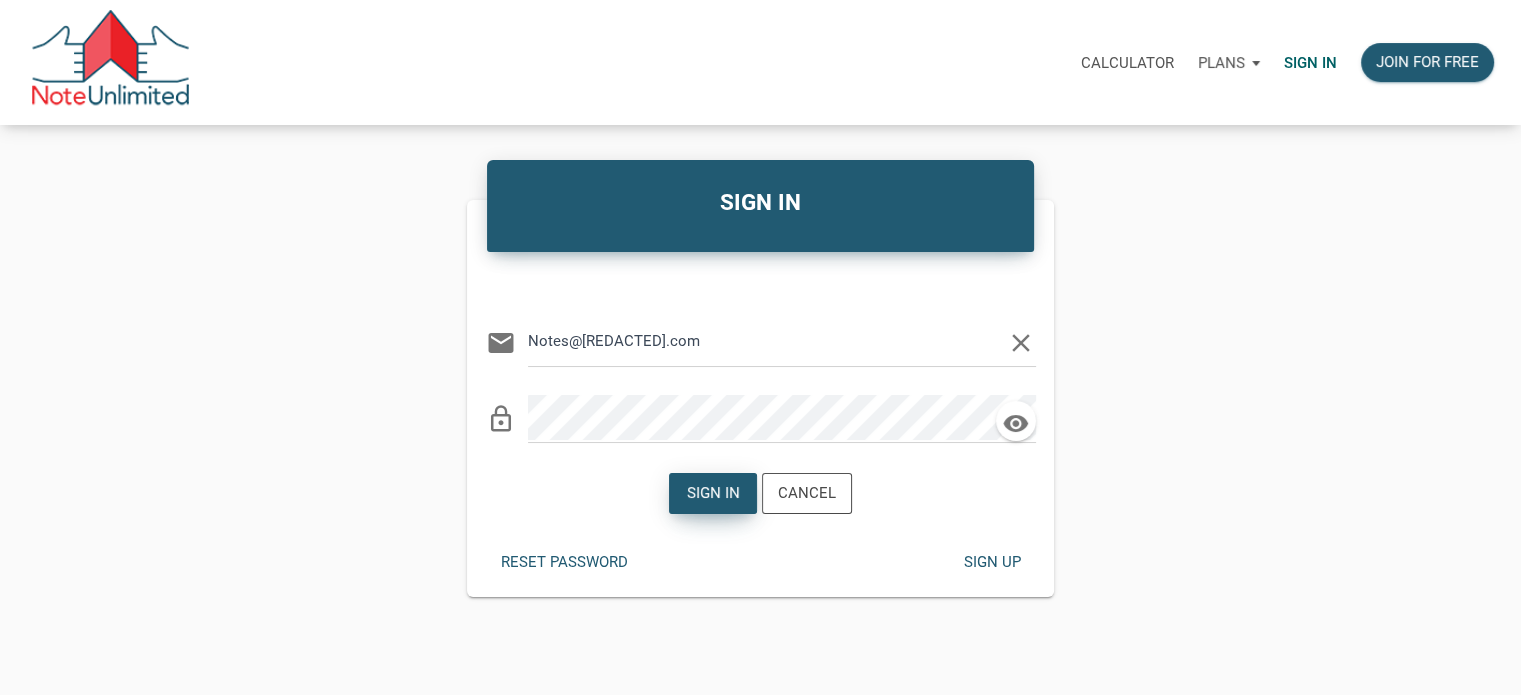 click on "Sign in" at bounding box center [713, 493] 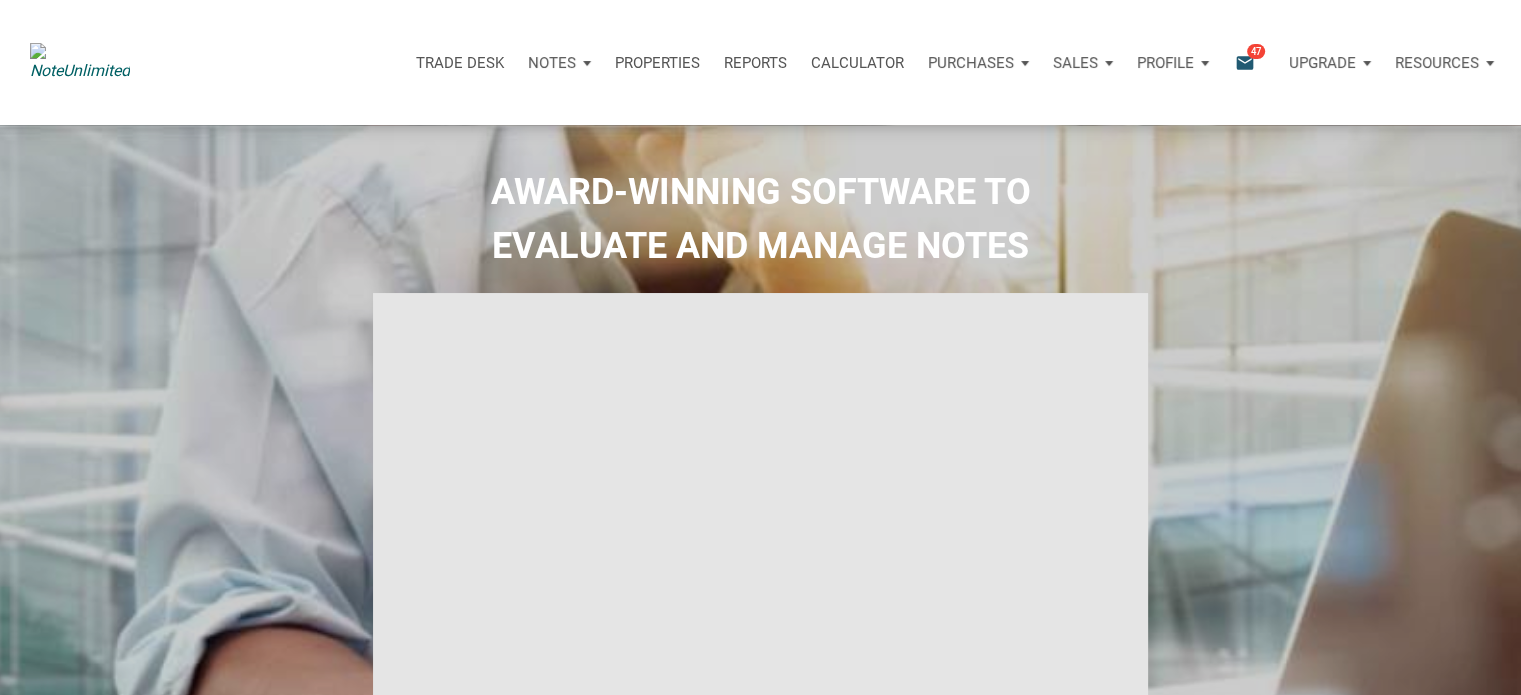 click on "Notes" at bounding box center [552, 63] 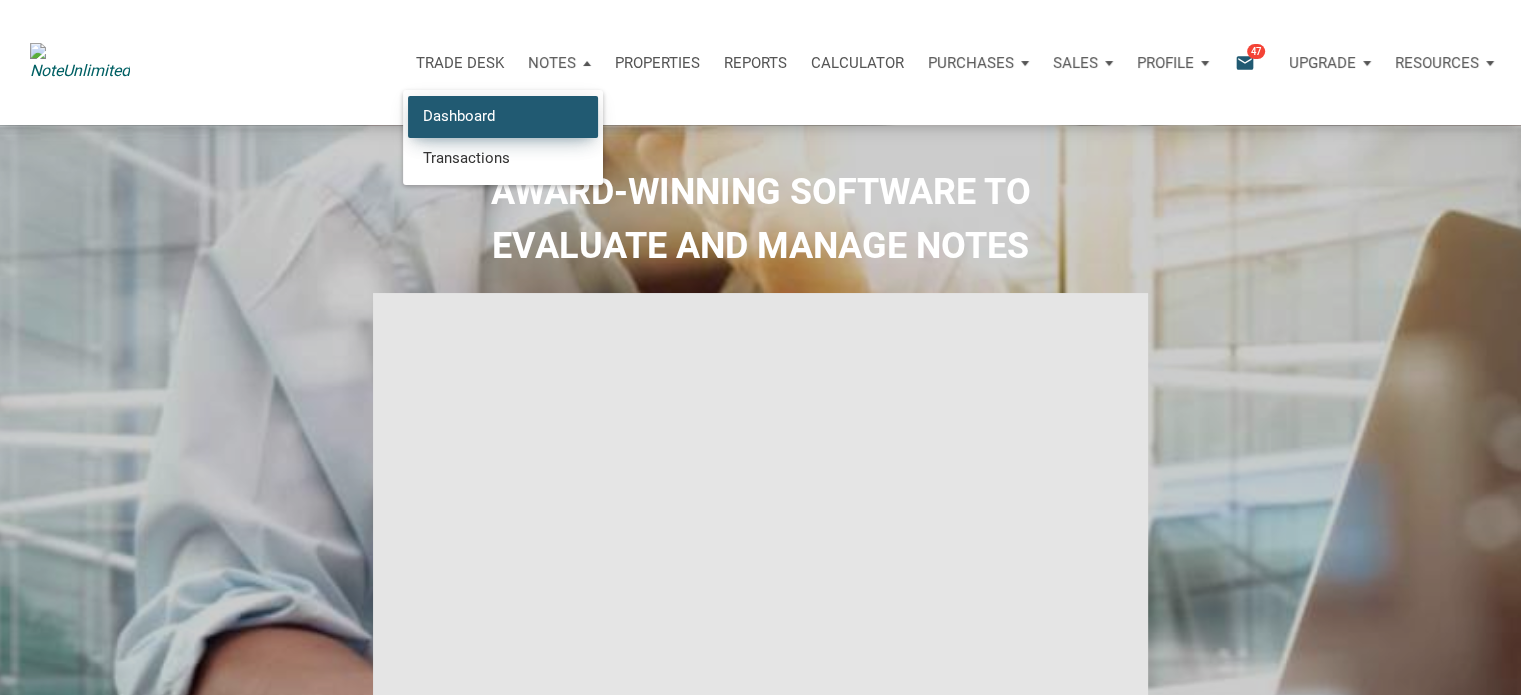 click on "Dashboard" at bounding box center [503, 116] 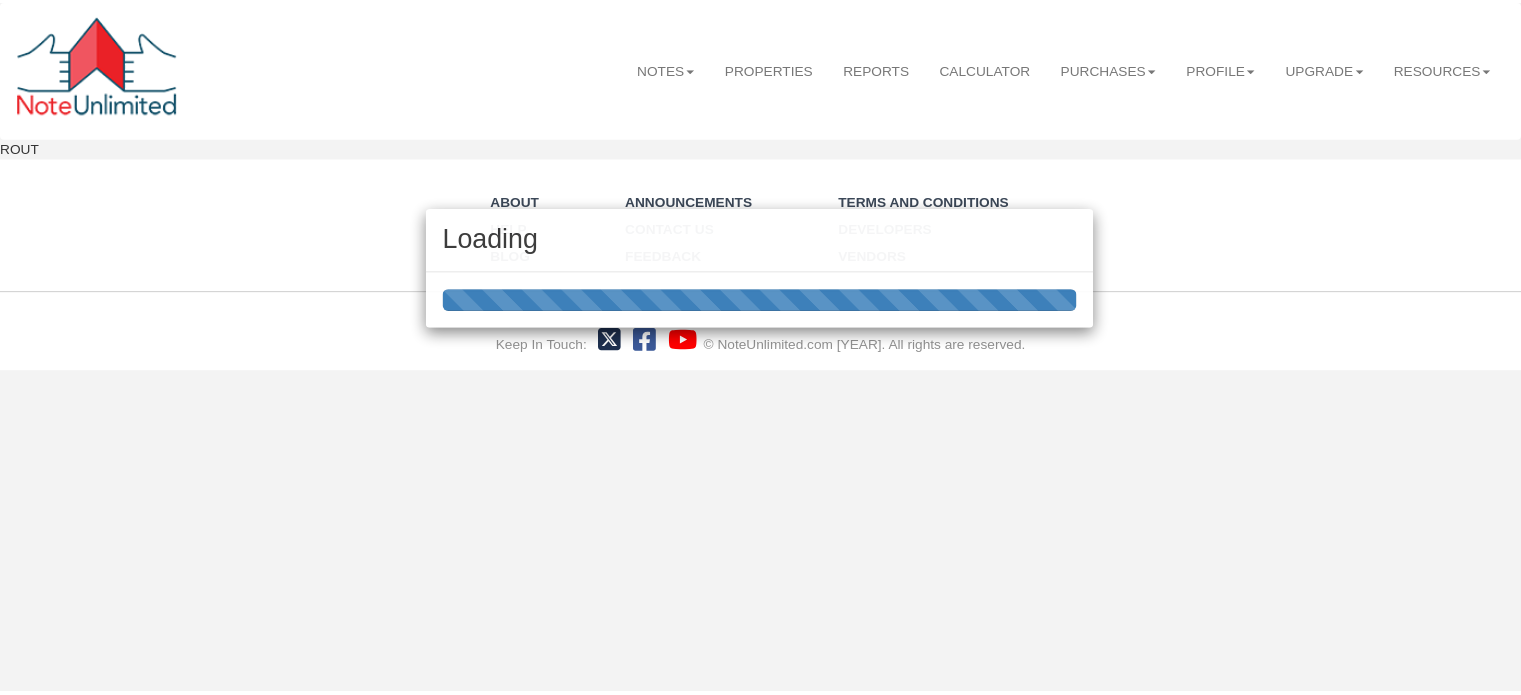 scroll, scrollTop: 0, scrollLeft: 0, axis: both 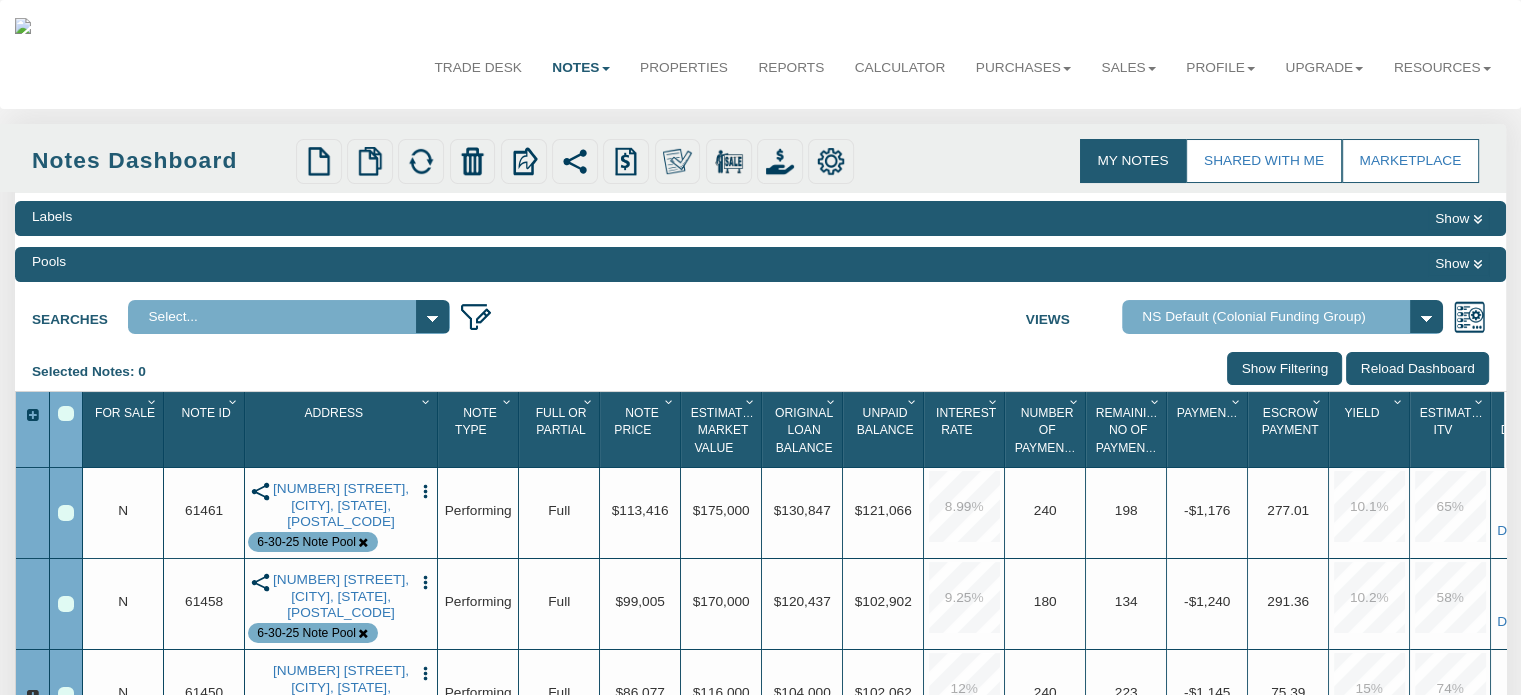 click on "Show" at bounding box center [1458, 219] 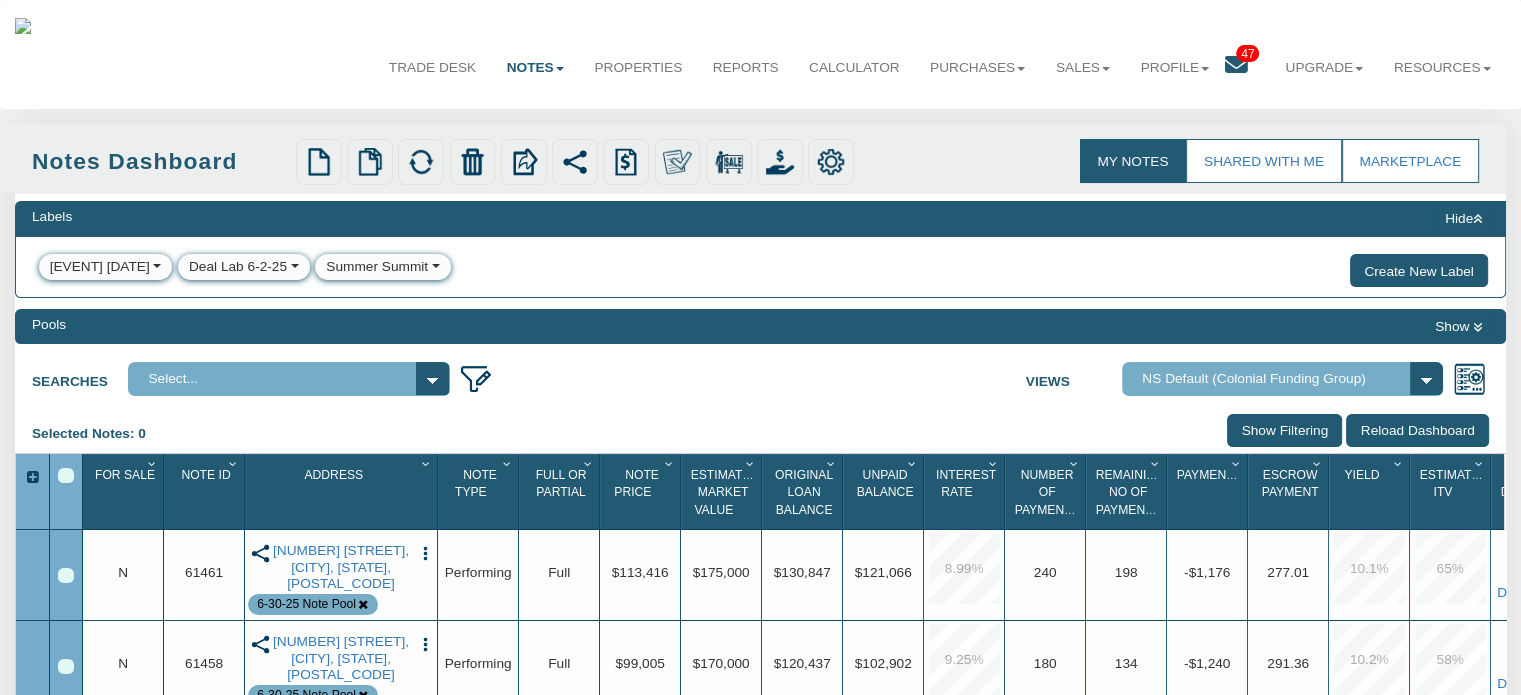 click on "Hide" at bounding box center (1463, 219) 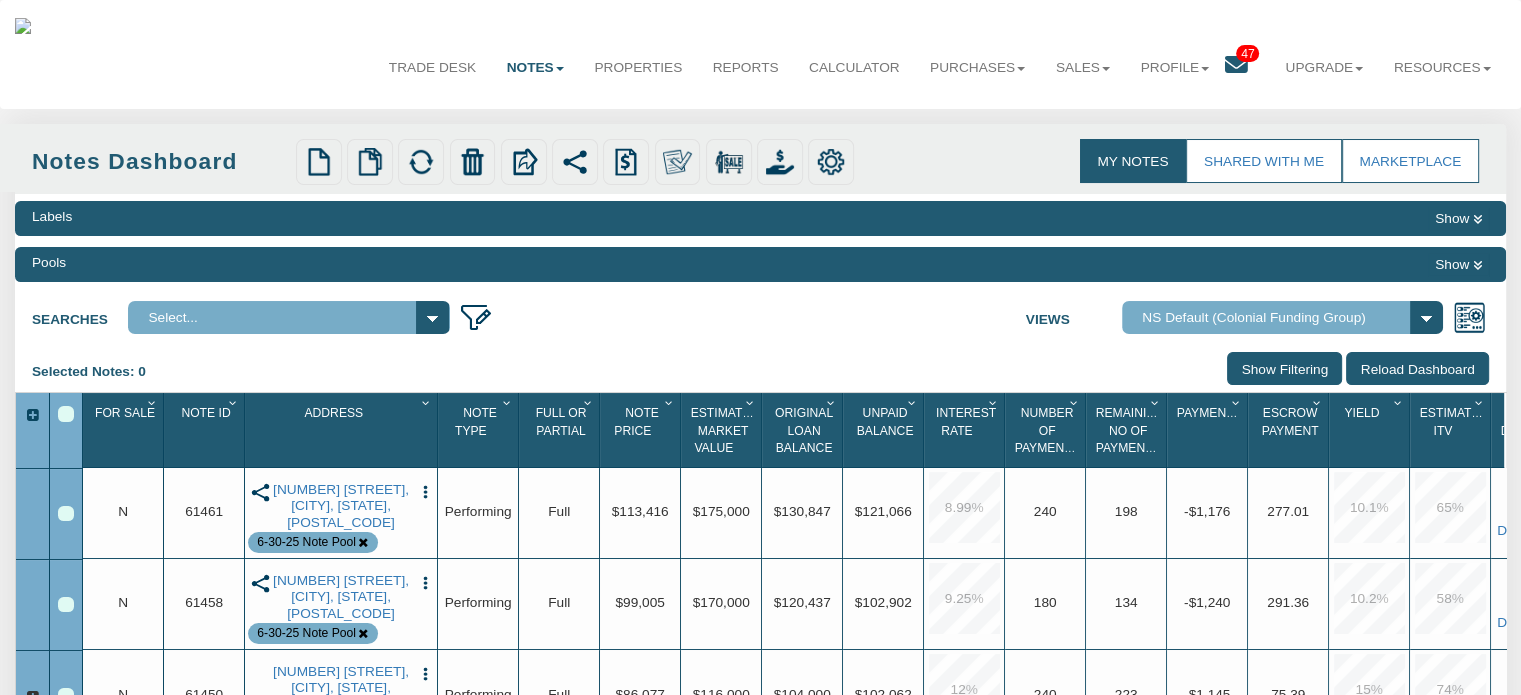 click on "Show" at bounding box center [1458, 219] 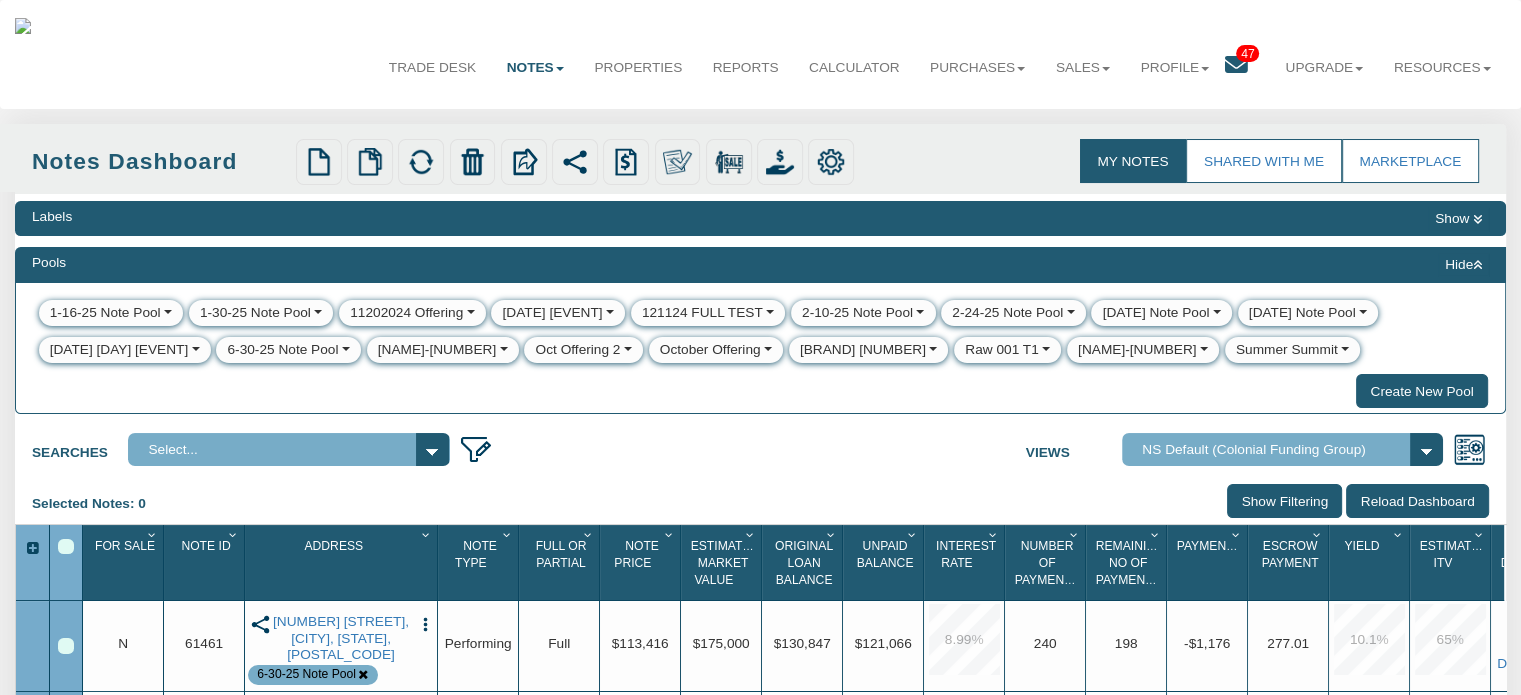 click on "6-30-25 Note Pool" at bounding box center [105, 313] 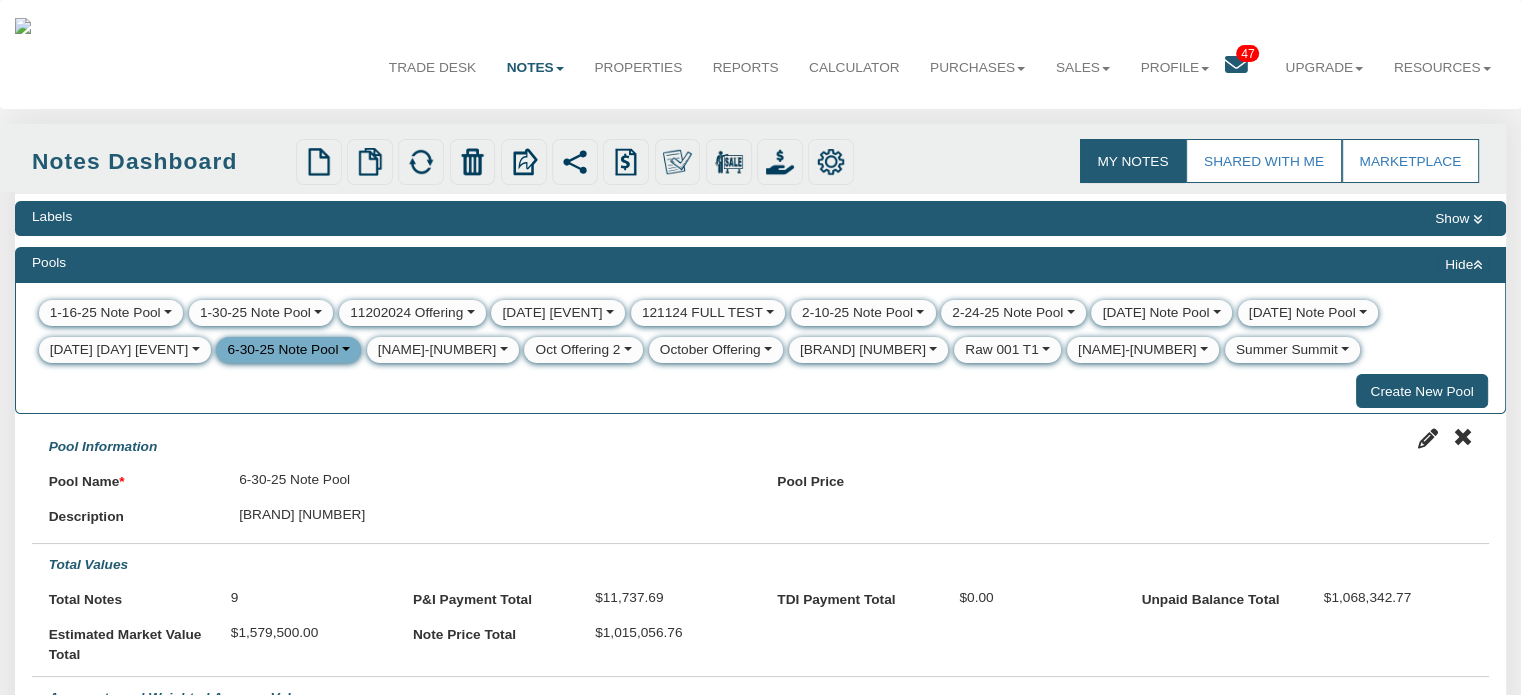 click on "Hide" at bounding box center [1463, 265] 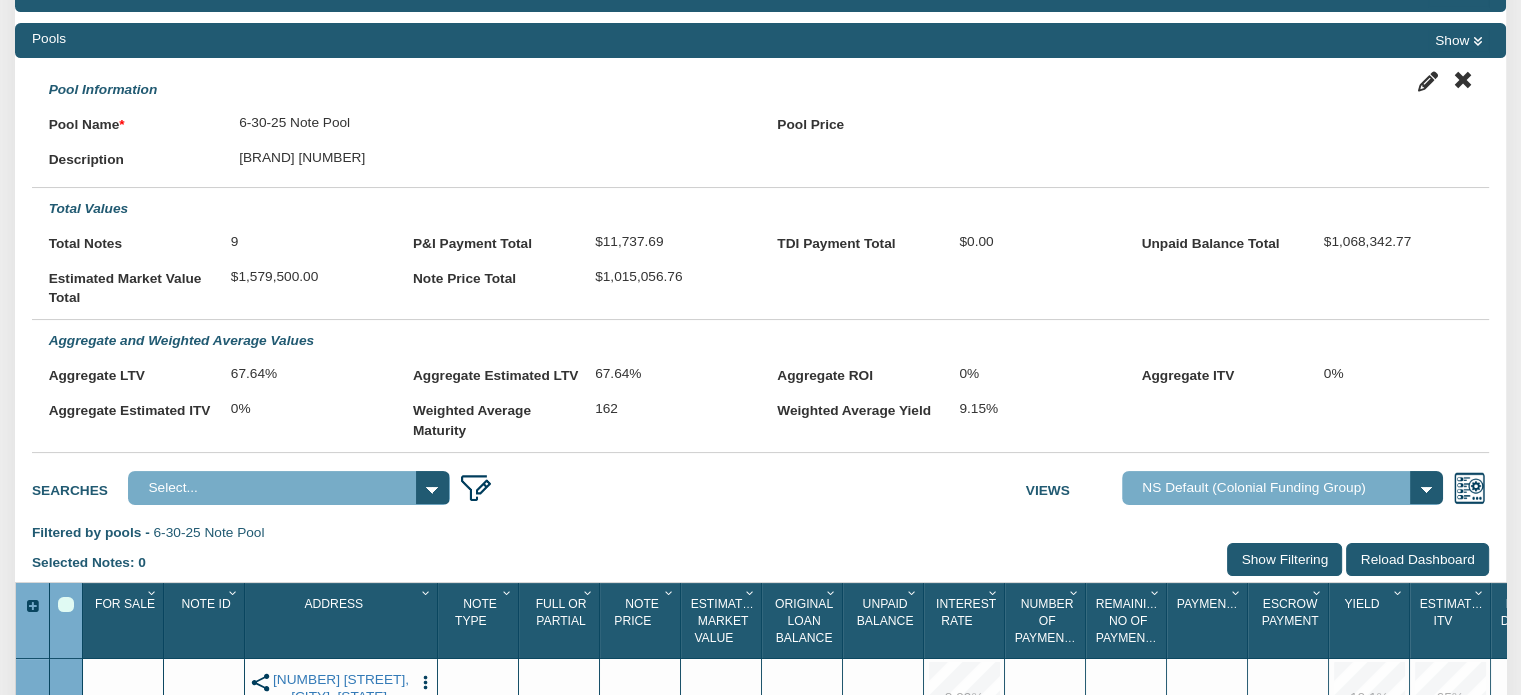 scroll, scrollTop: 173, scrollLeft: 0, axis: vertical 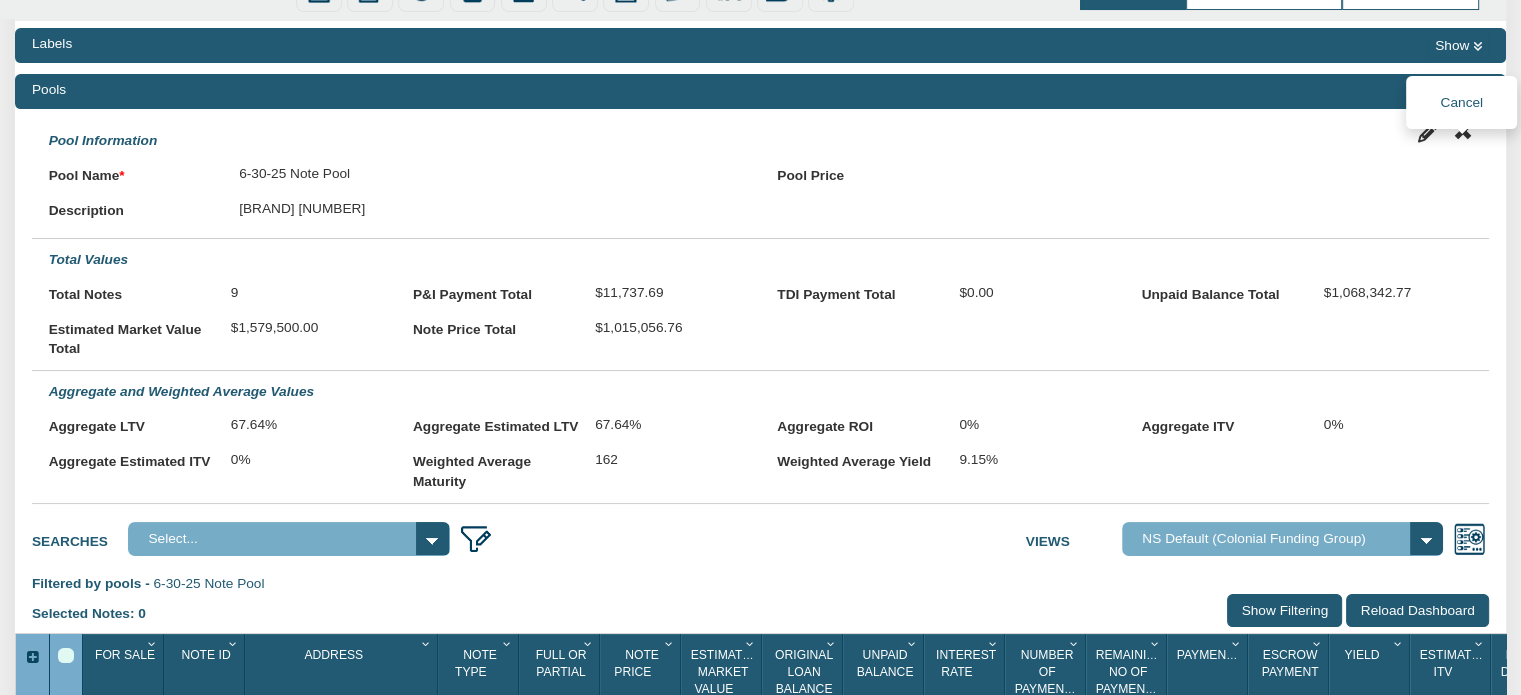 click at bounding box center (1462, 131) 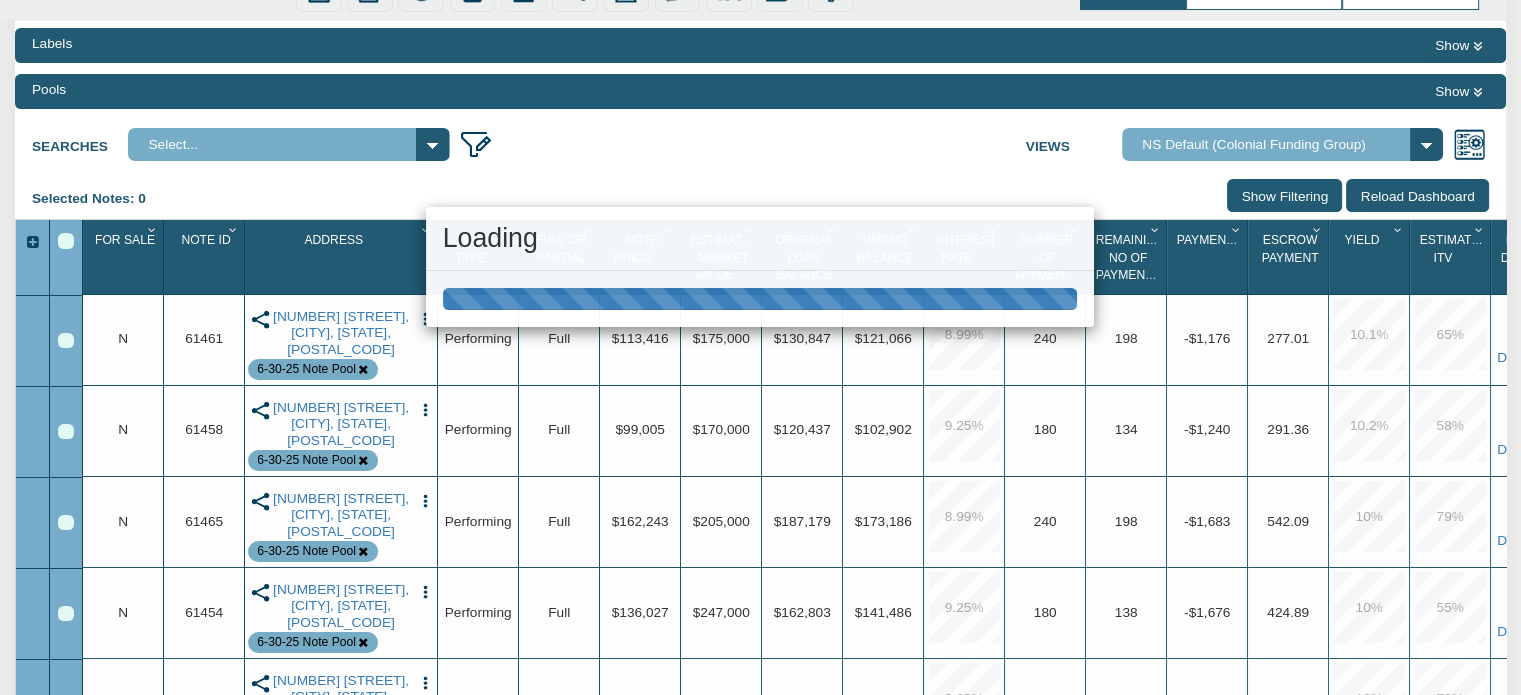 scroll, scrollTop: 0, scrollLeft: 0, axis: both 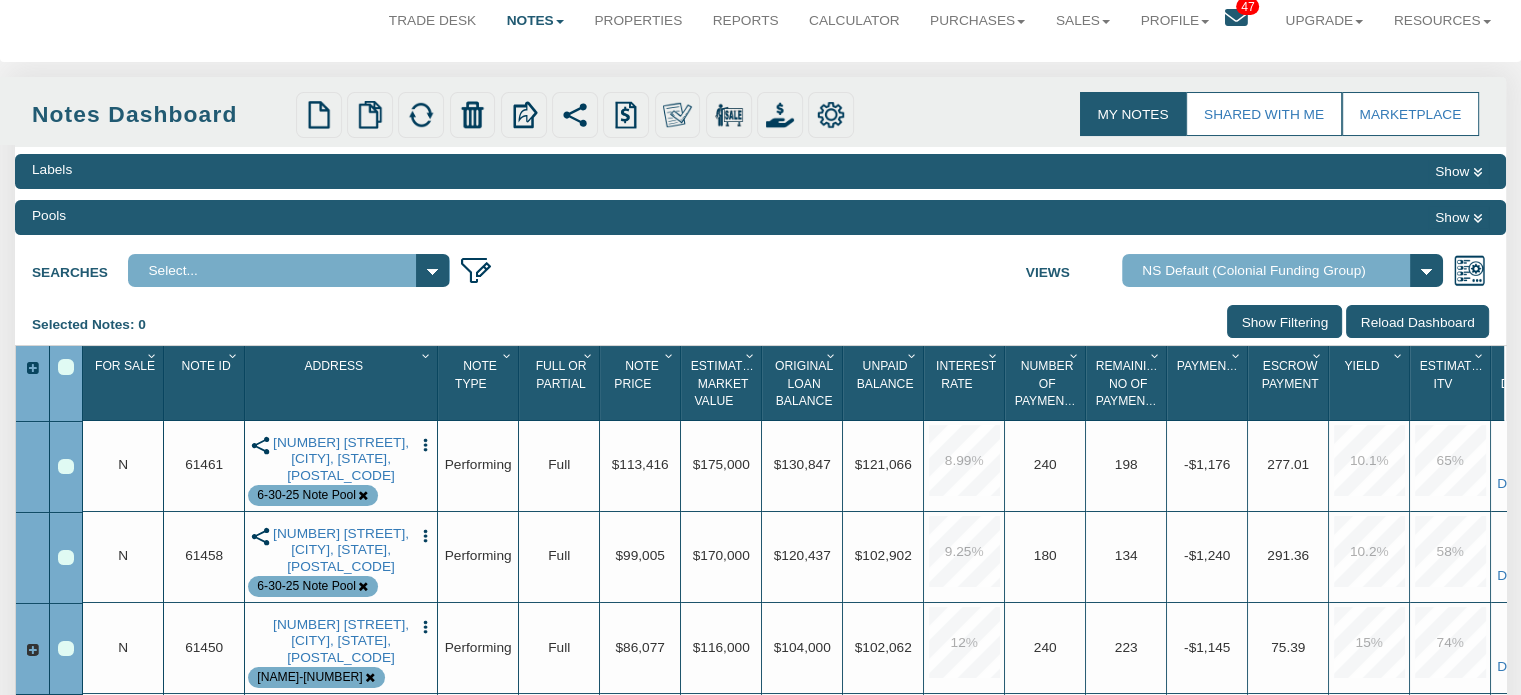click on "Show" at bounding box center [1458, 172] 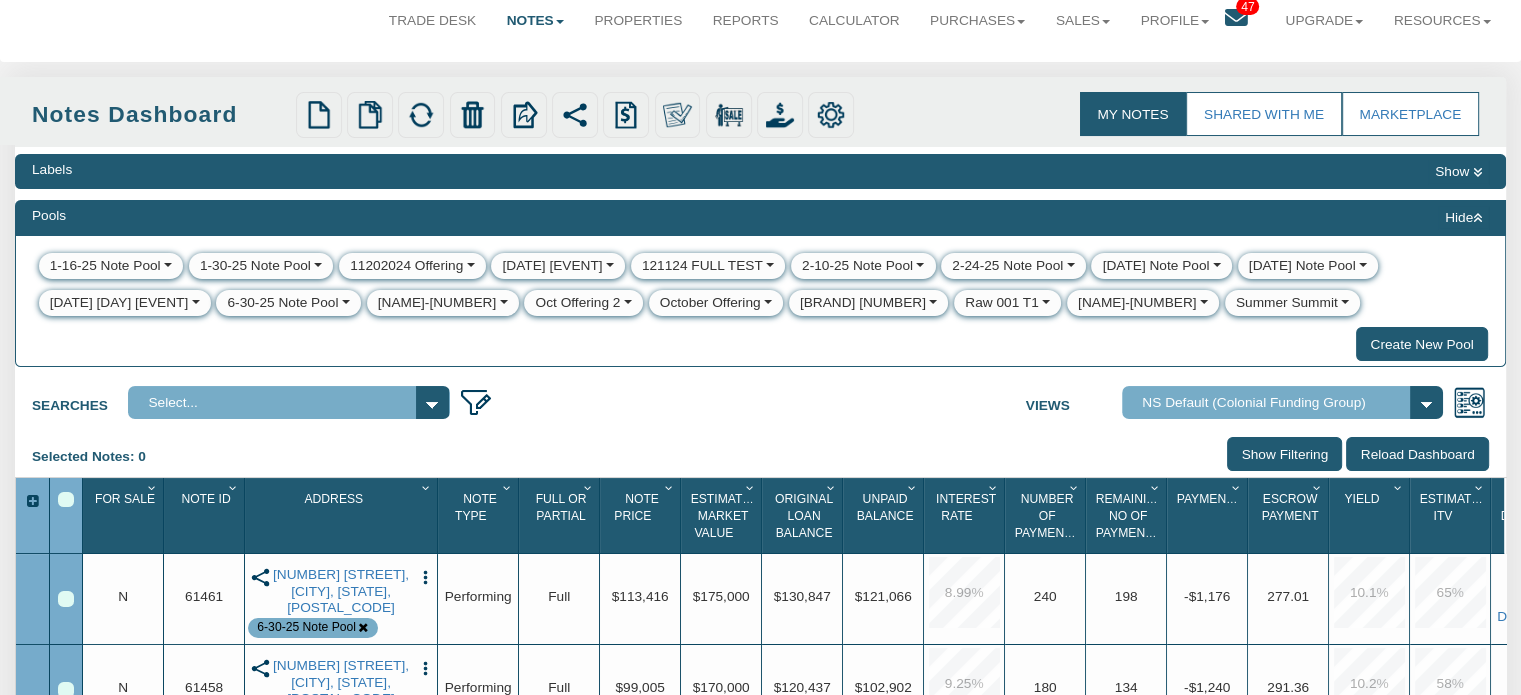 click on "6-30-25 Note Pool" at bounding box center (105, 266) 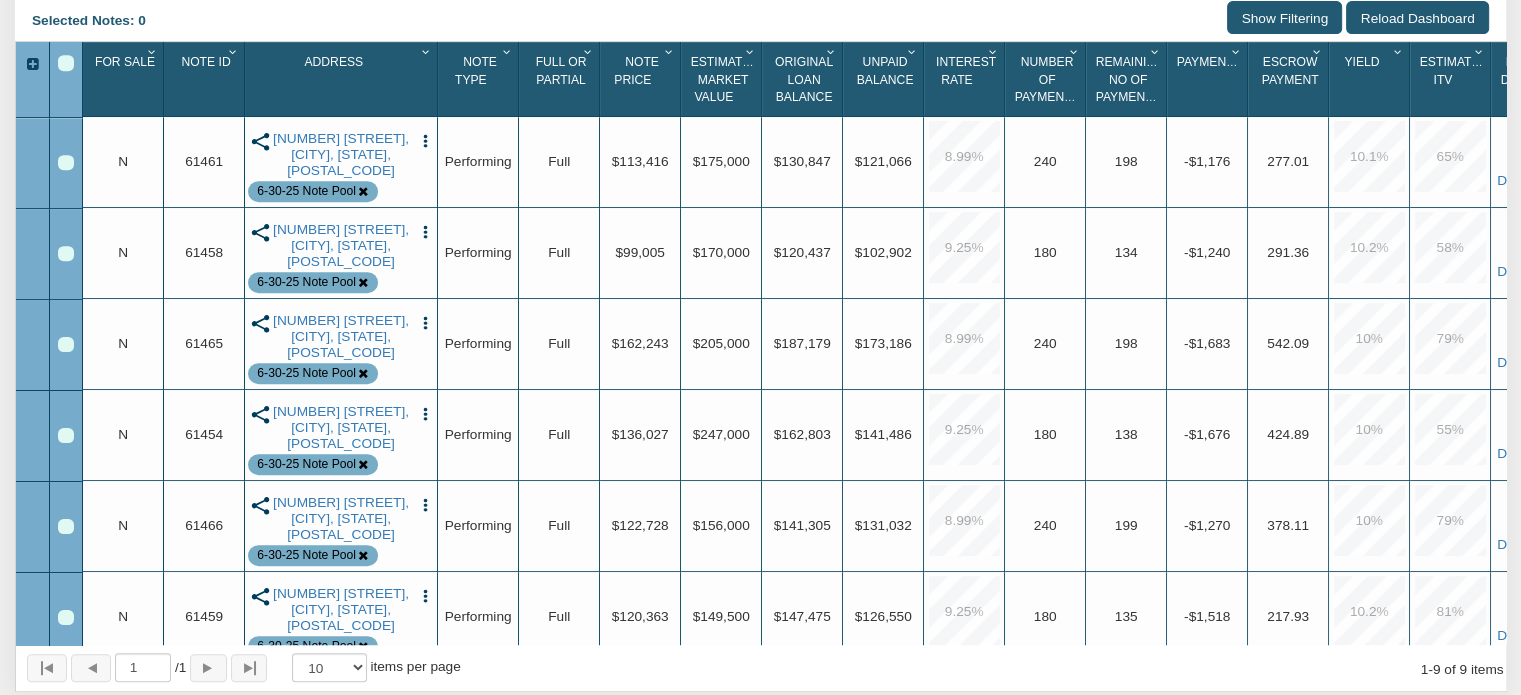 scroll, scrollTop: 900, scrollLeft: 0, axis: vertical 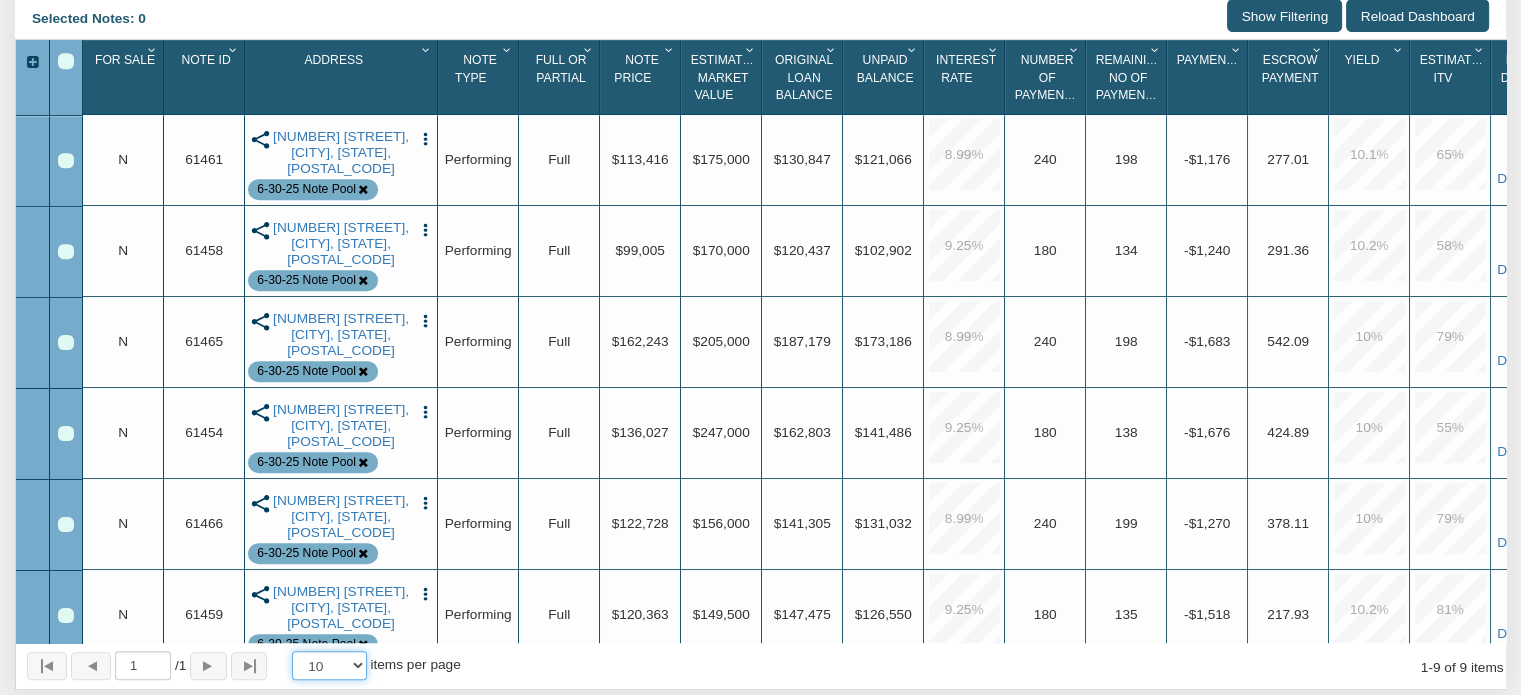 click on "10 25 50 100" at bounding box center [329, 665] 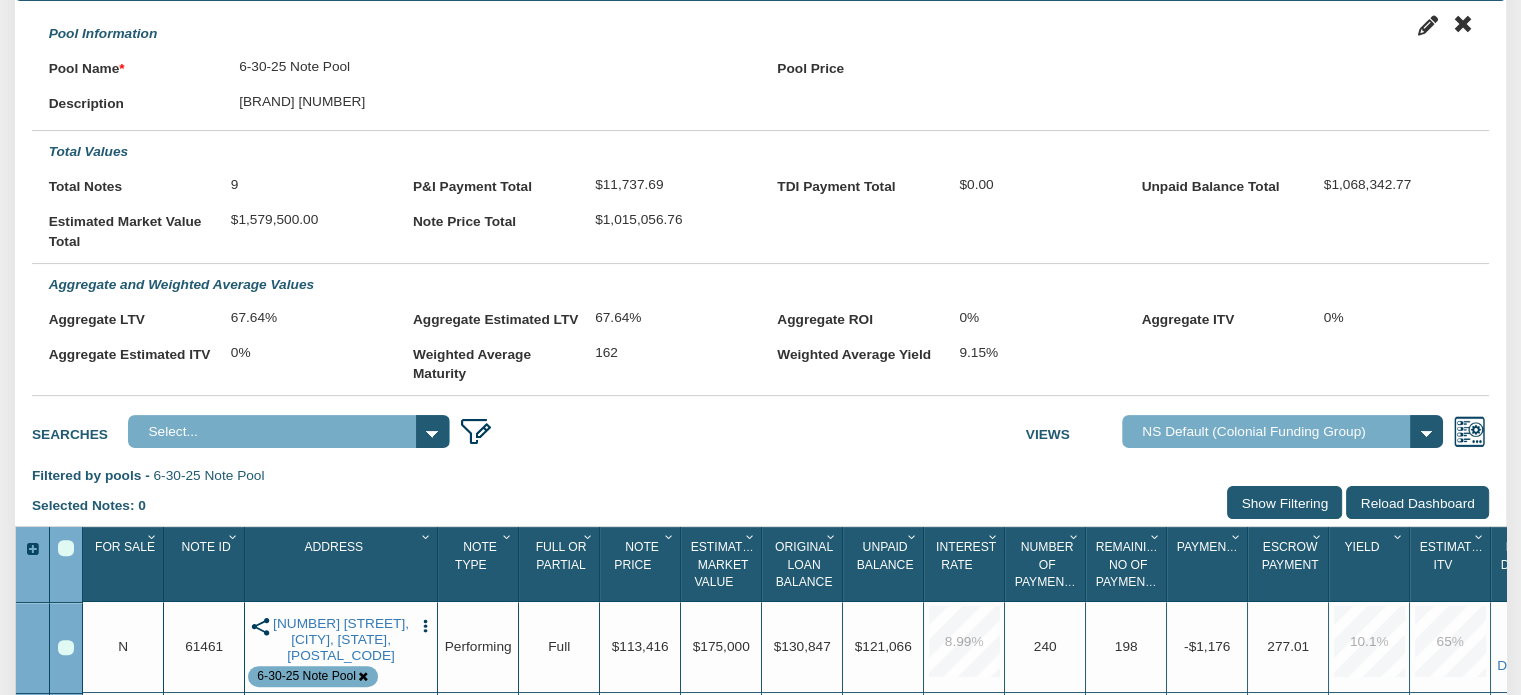 scroll, scrollTop: 643, scrollLeft: 0, axis: vertical 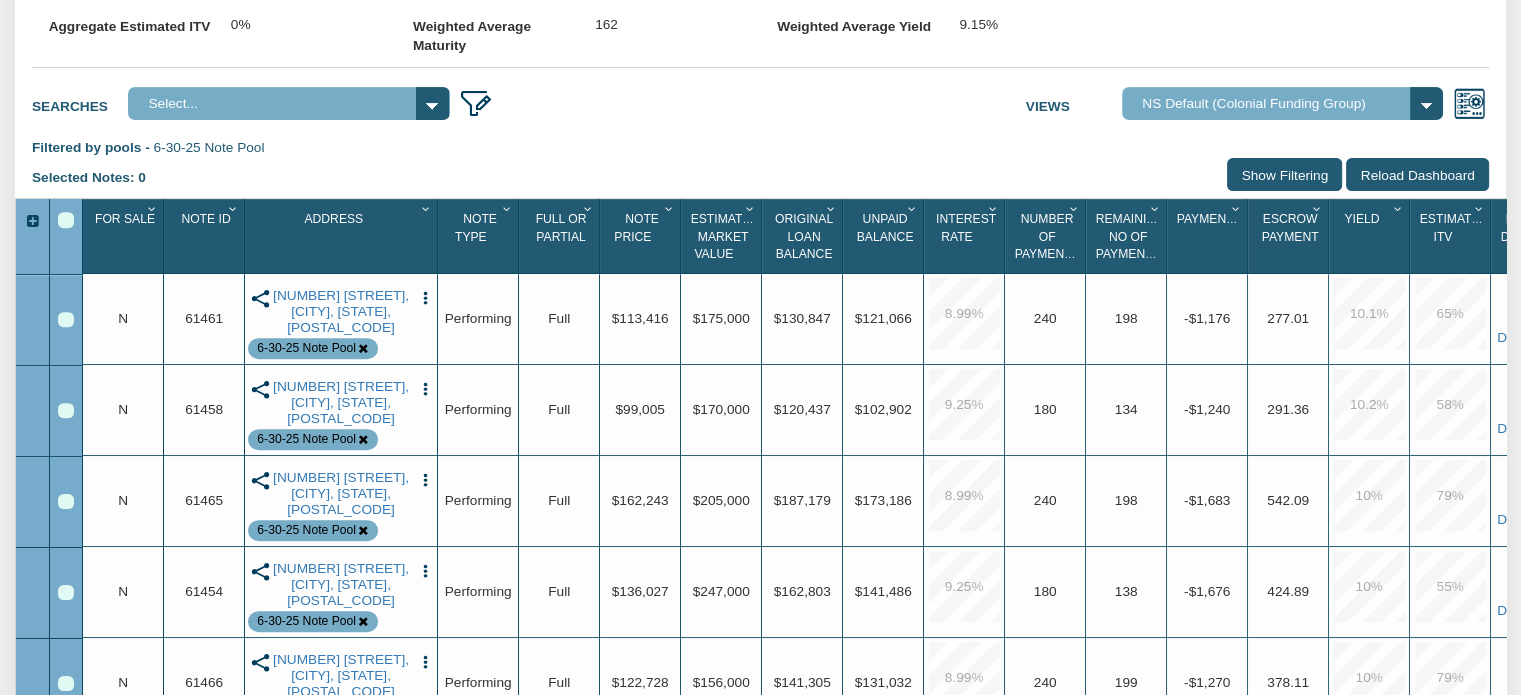 click at bounding box center (66, 220) 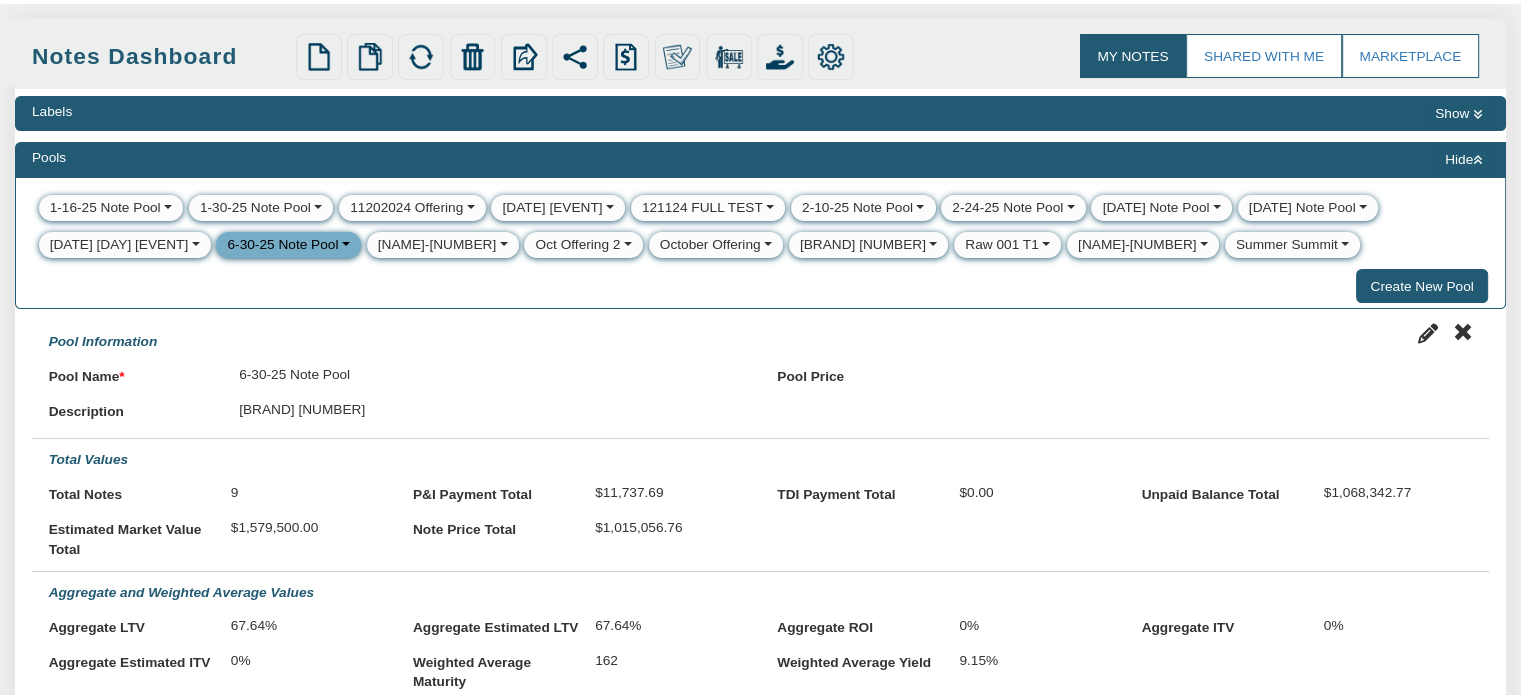 scroll, scrollTop: 0, scrollLeft: 0, axis: both 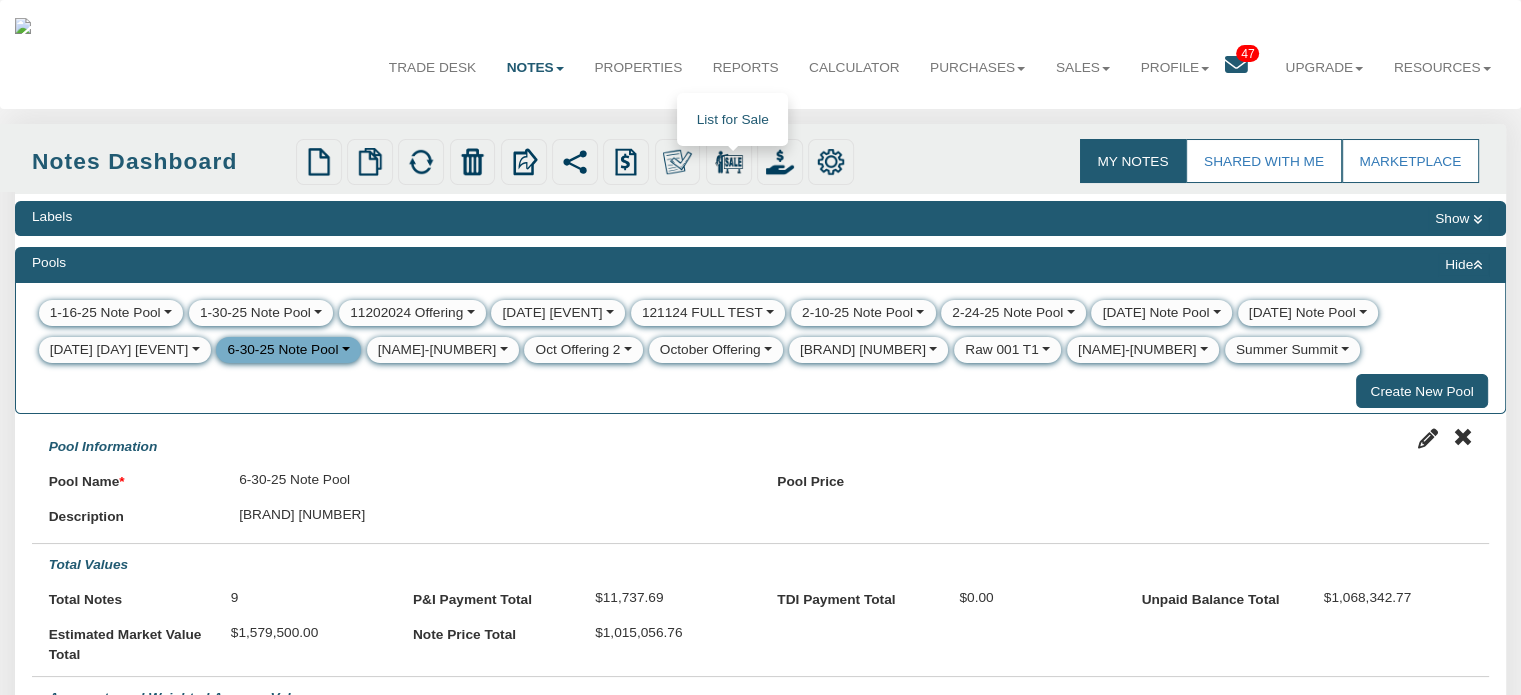 click at bounding box center (319, 162) 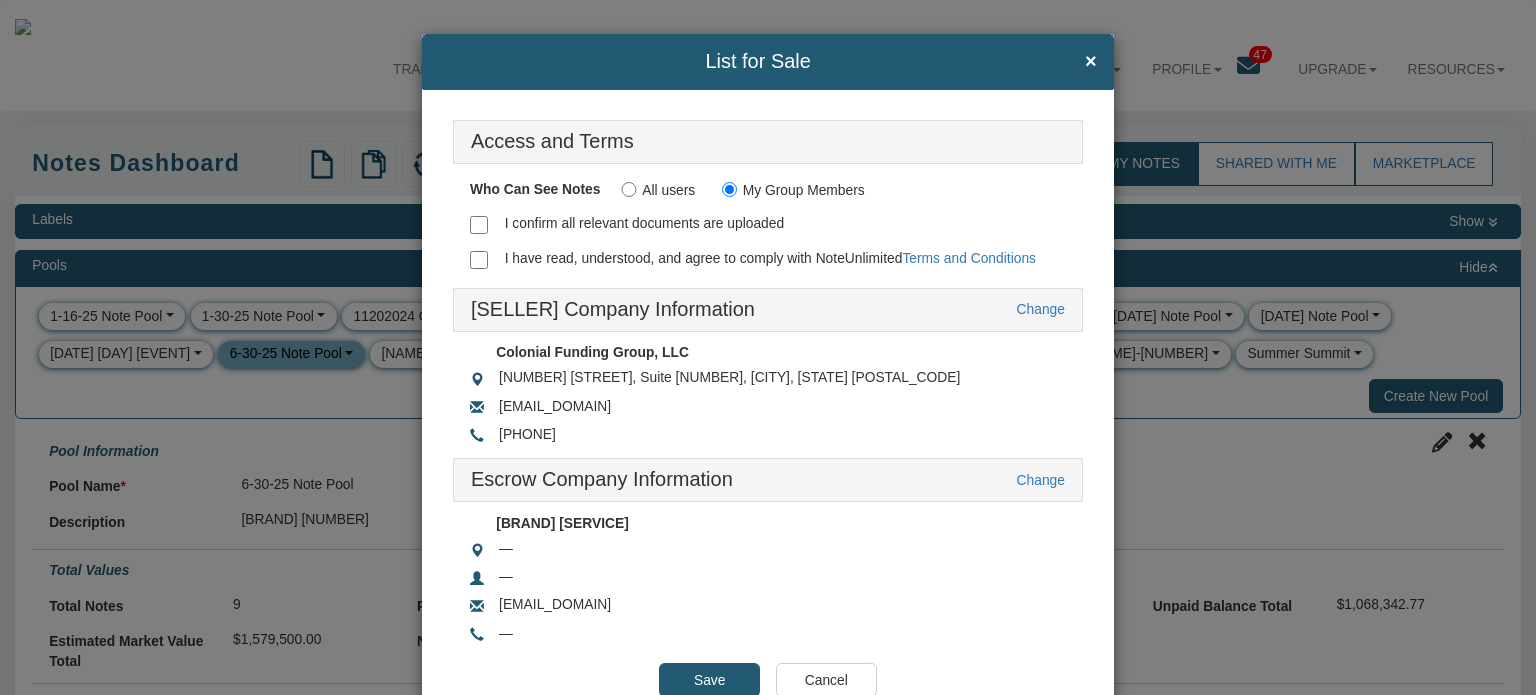 click on "I confirm all relevant documents are uploaded" at bounding box center [479, 225] 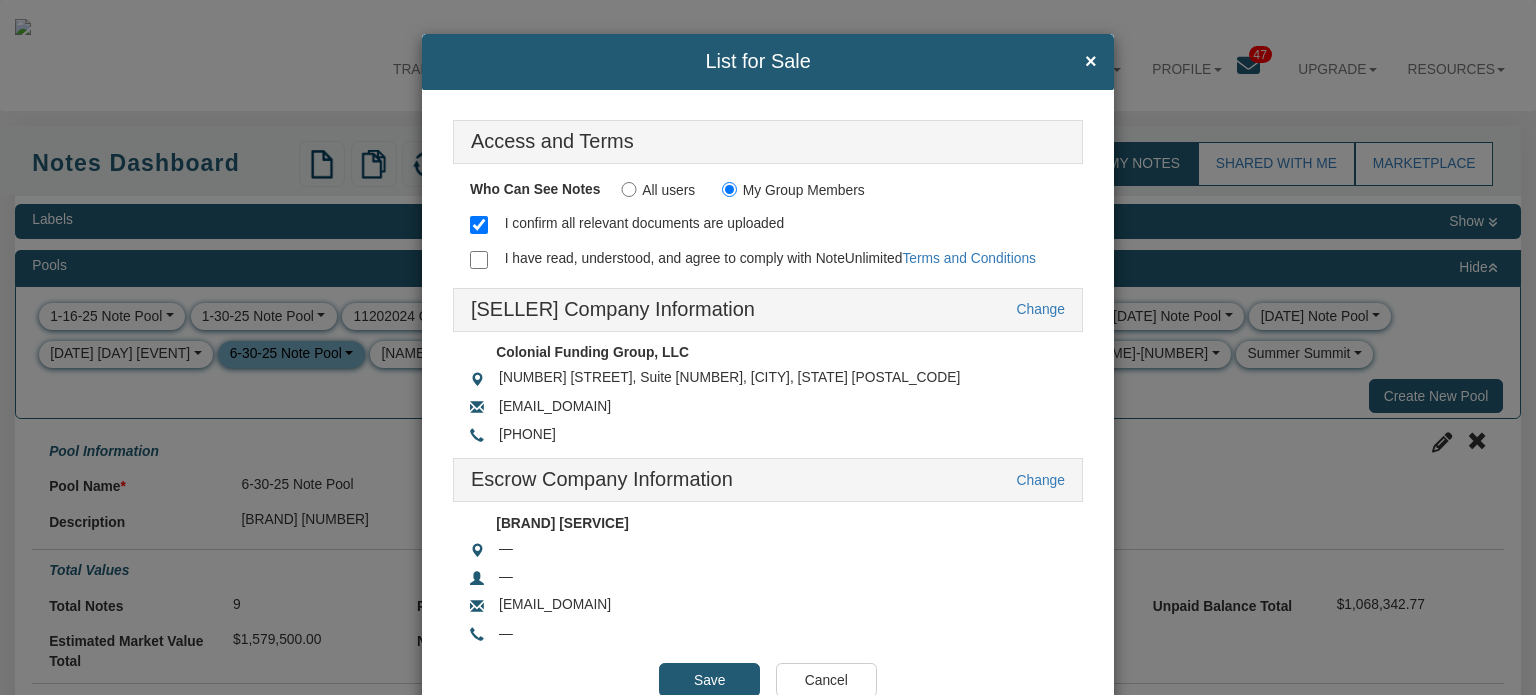 click on "I have read, understood, and agree to comply with NoteUnlimited
Terms and Conditions" at bounding box center (479, 260) 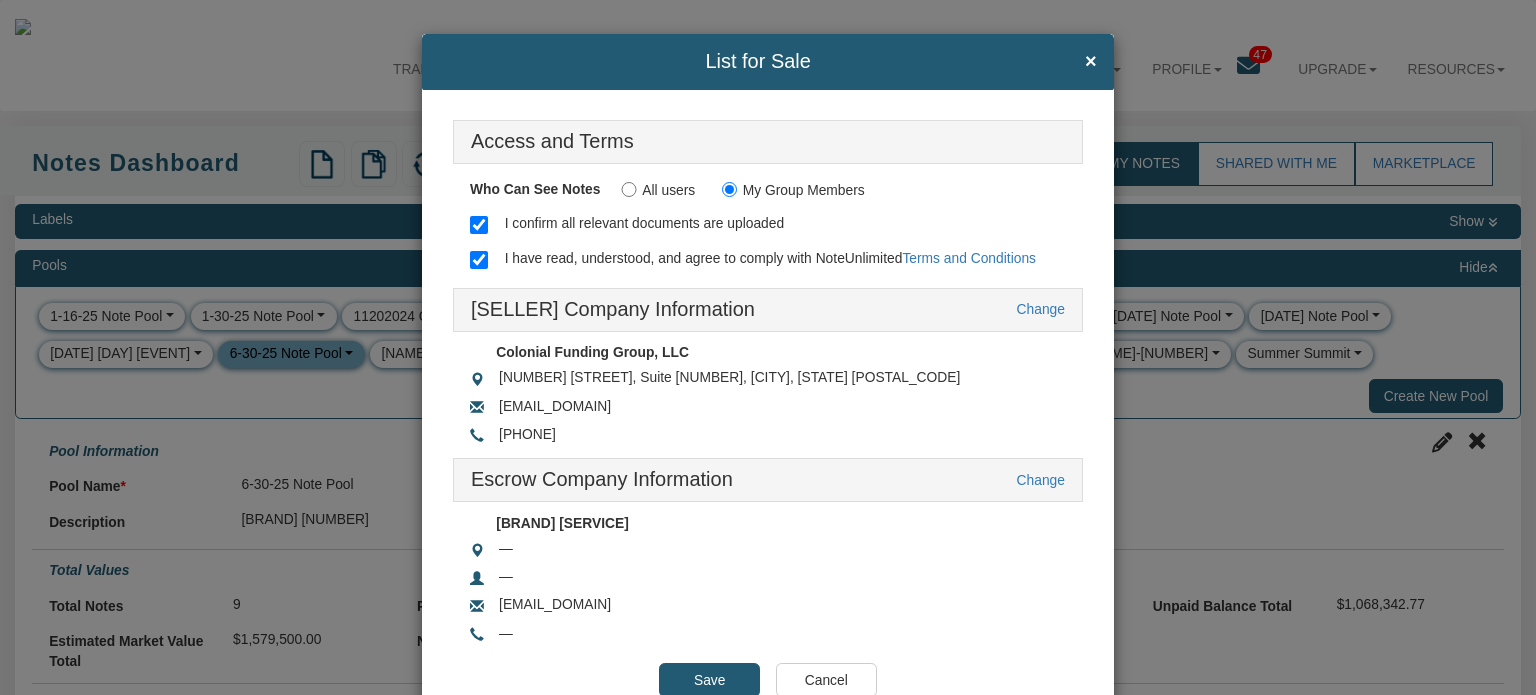 click on "Save" at bounding box center (709, 680) 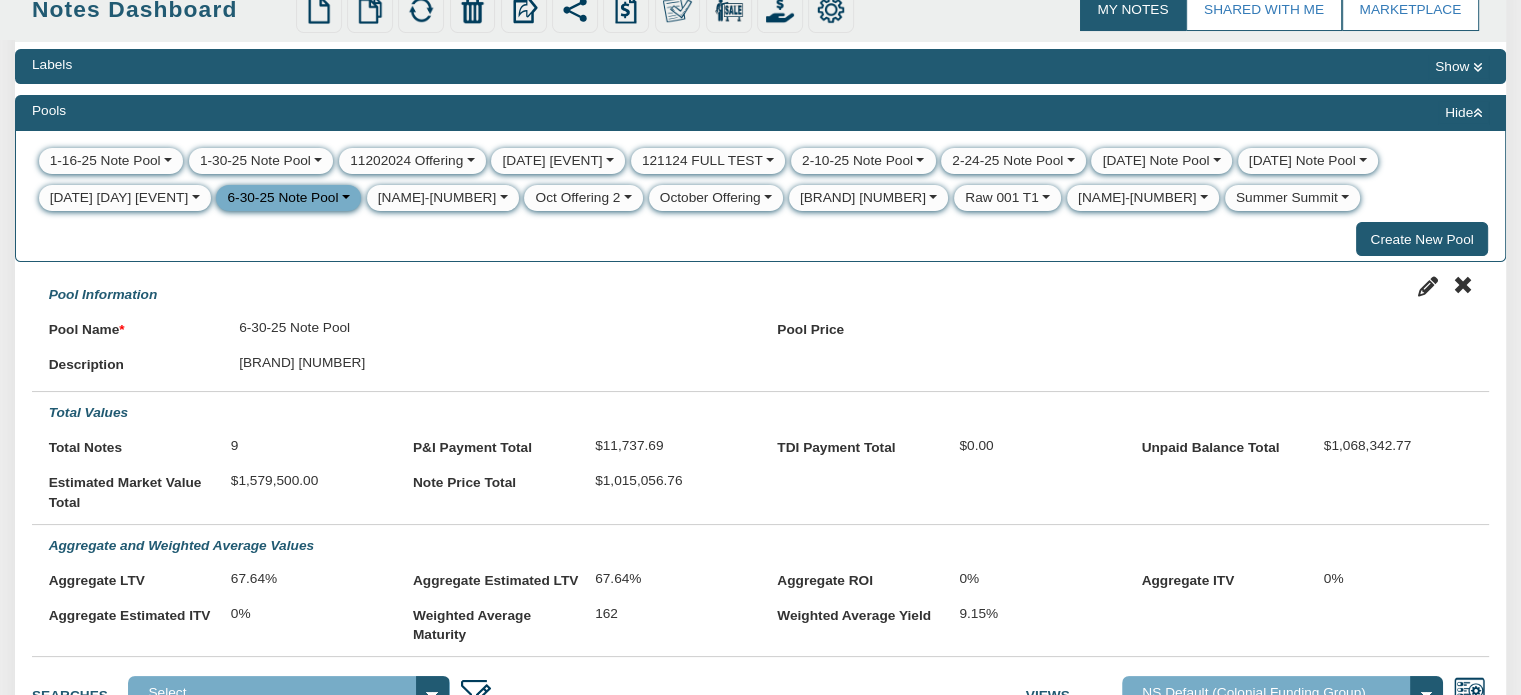 scroll, scrollTop: 117, scrollLeft: 0, axis: vertical 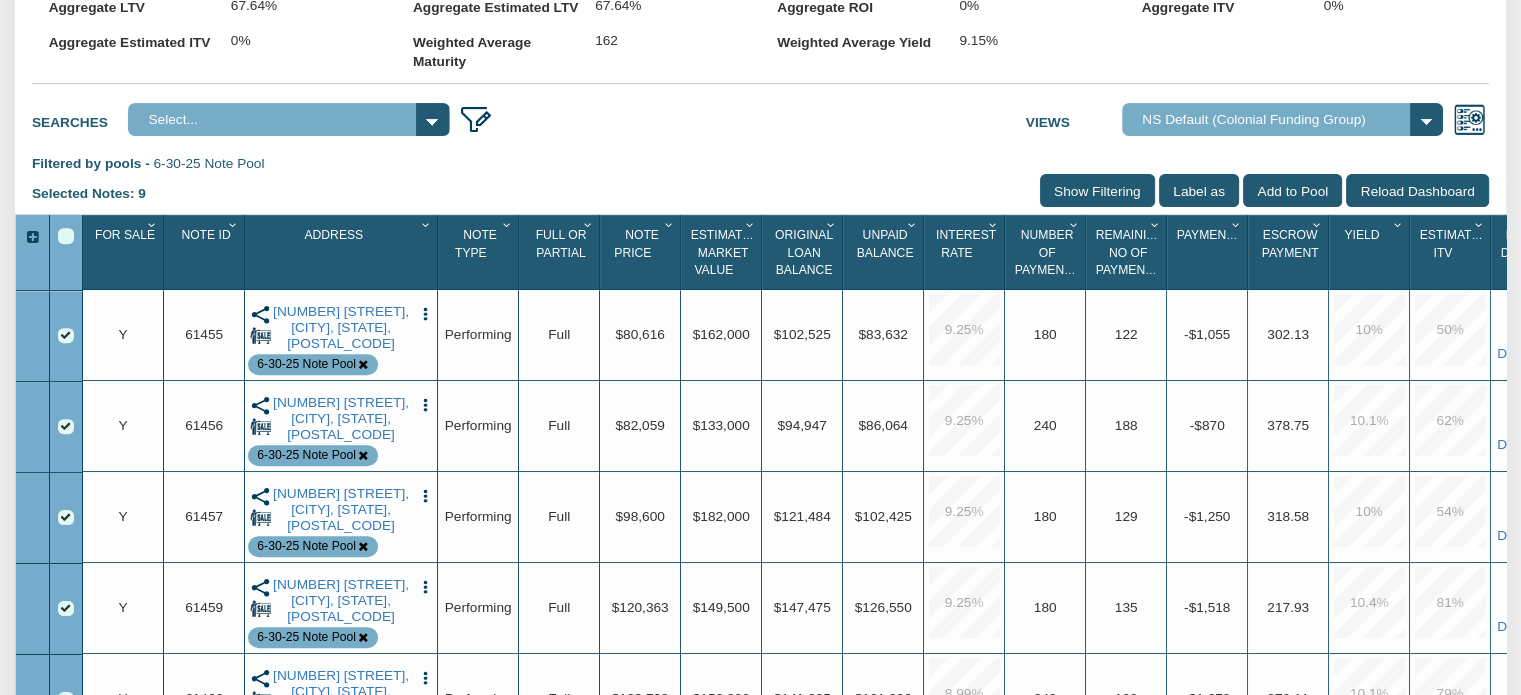 click on "Labels
Show
Pools
Hide
1-16-25 Note Pool
View
Edit
Delete
Clear
View 9" at bounding box center [760, 167] 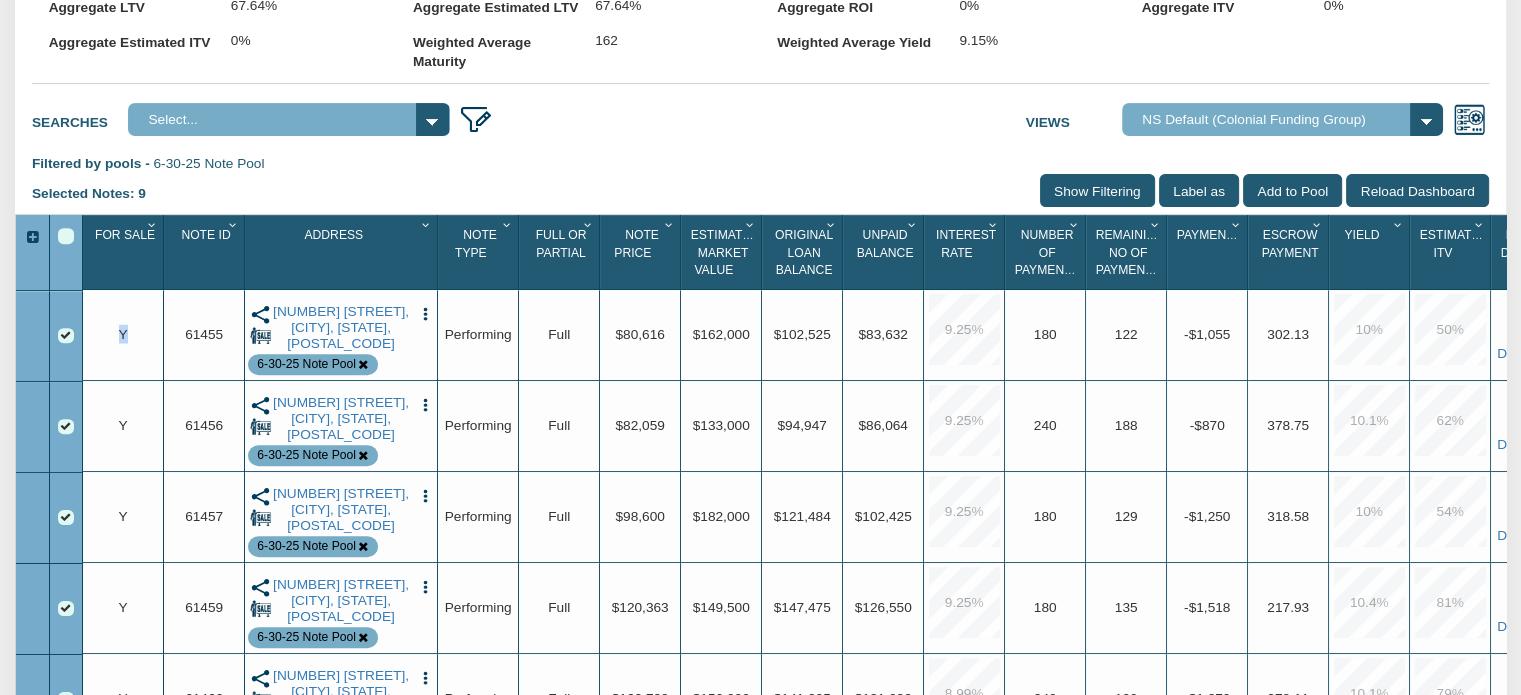 click on "Labels
Show
Pools
Hide
1-16-25 Note Pool
View
Edit
Delete
Clear
View 9" at bounding box center (760, 167) 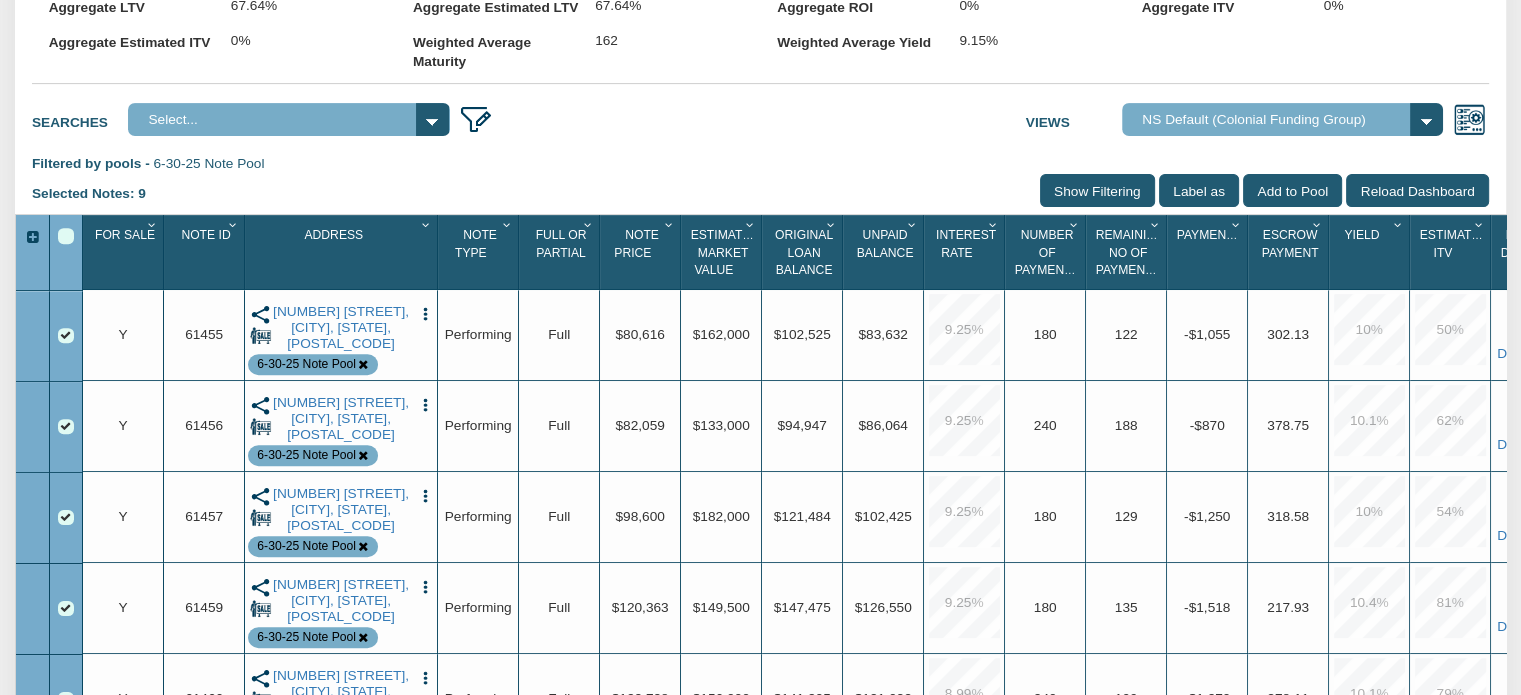 click on "Labels
Show
Pools
Hide
1-16-25 Note Pool
View
Edit
Delete
Clear
View 9" at bounding box center (760, 167) 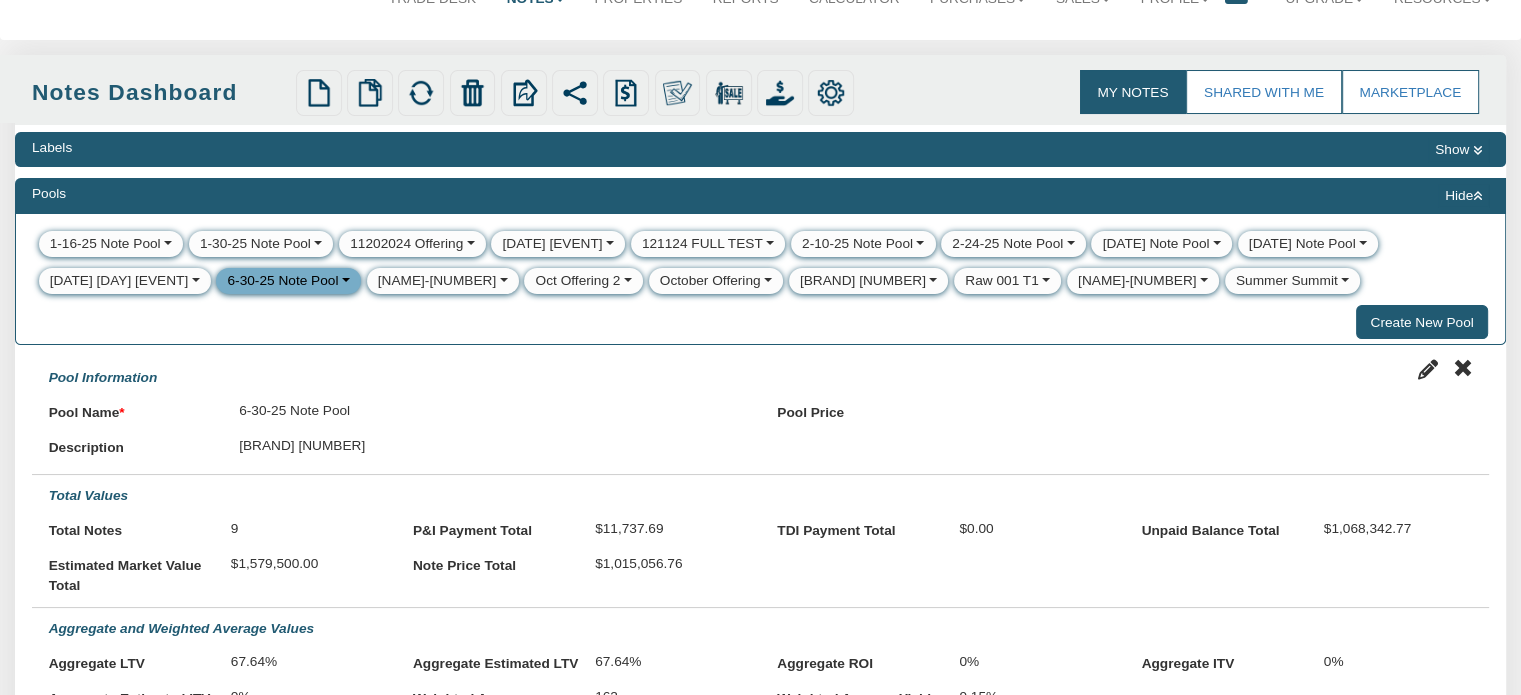 scroll, scrollTop: 0, scrollLeft: 0, axis: both 